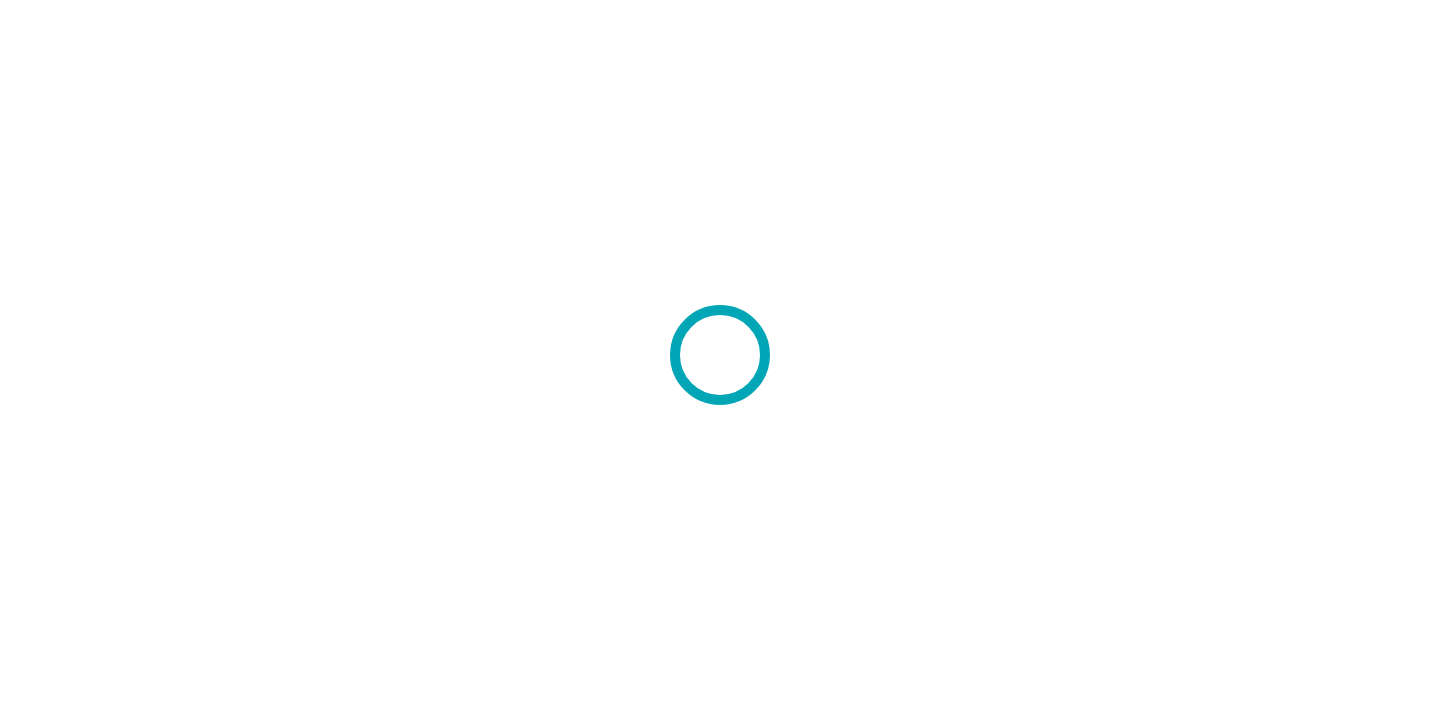 scroll, scrollTop: 0, scrollLeft: 0, axis: both 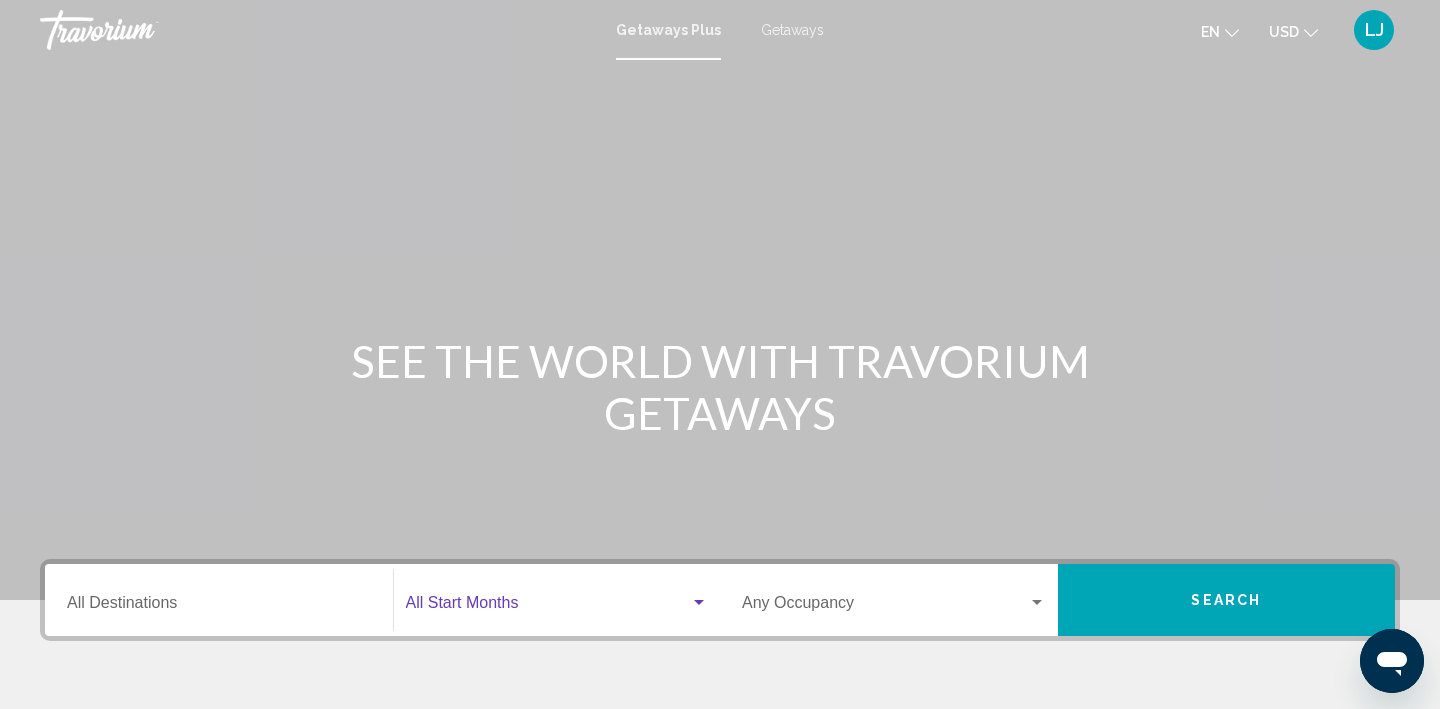 click at bounding box center [548, 607] 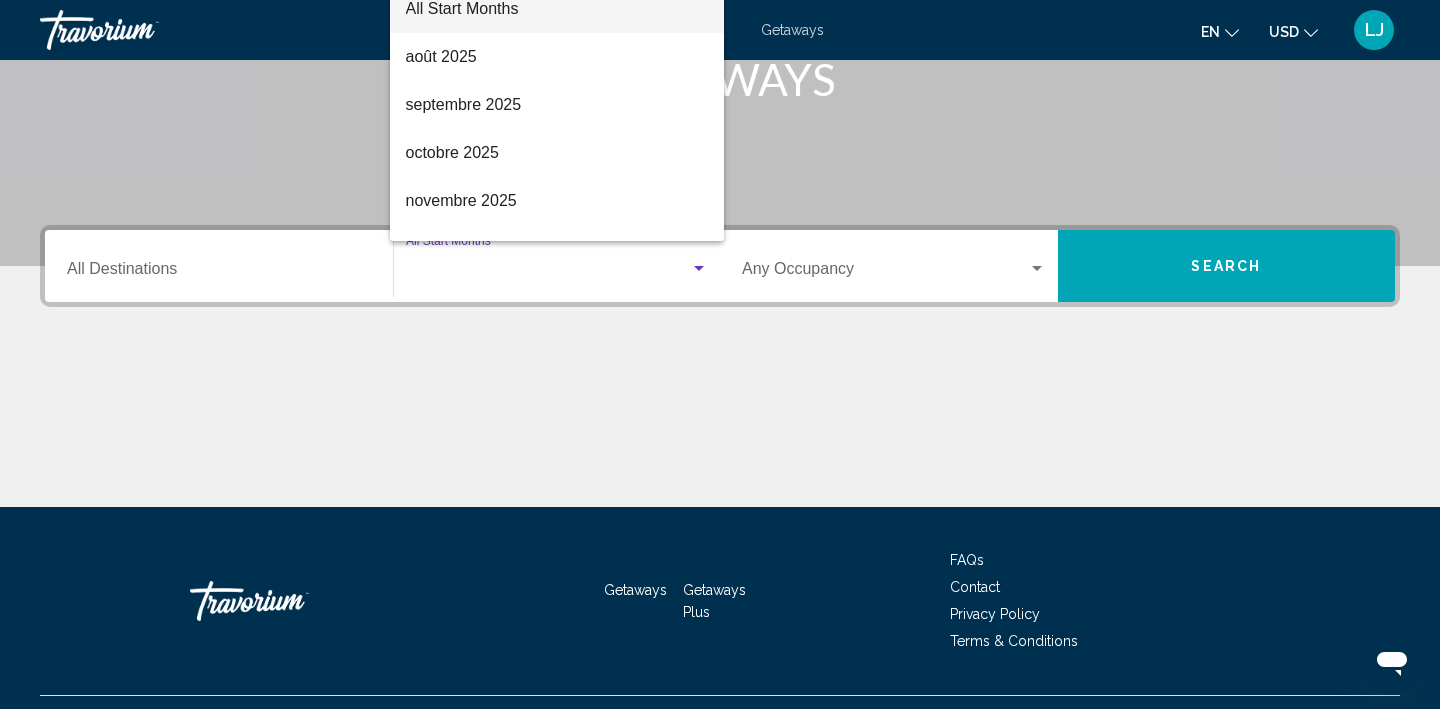 scroll, scrollTop: 377, scrollLeft: 0, axis: vertical 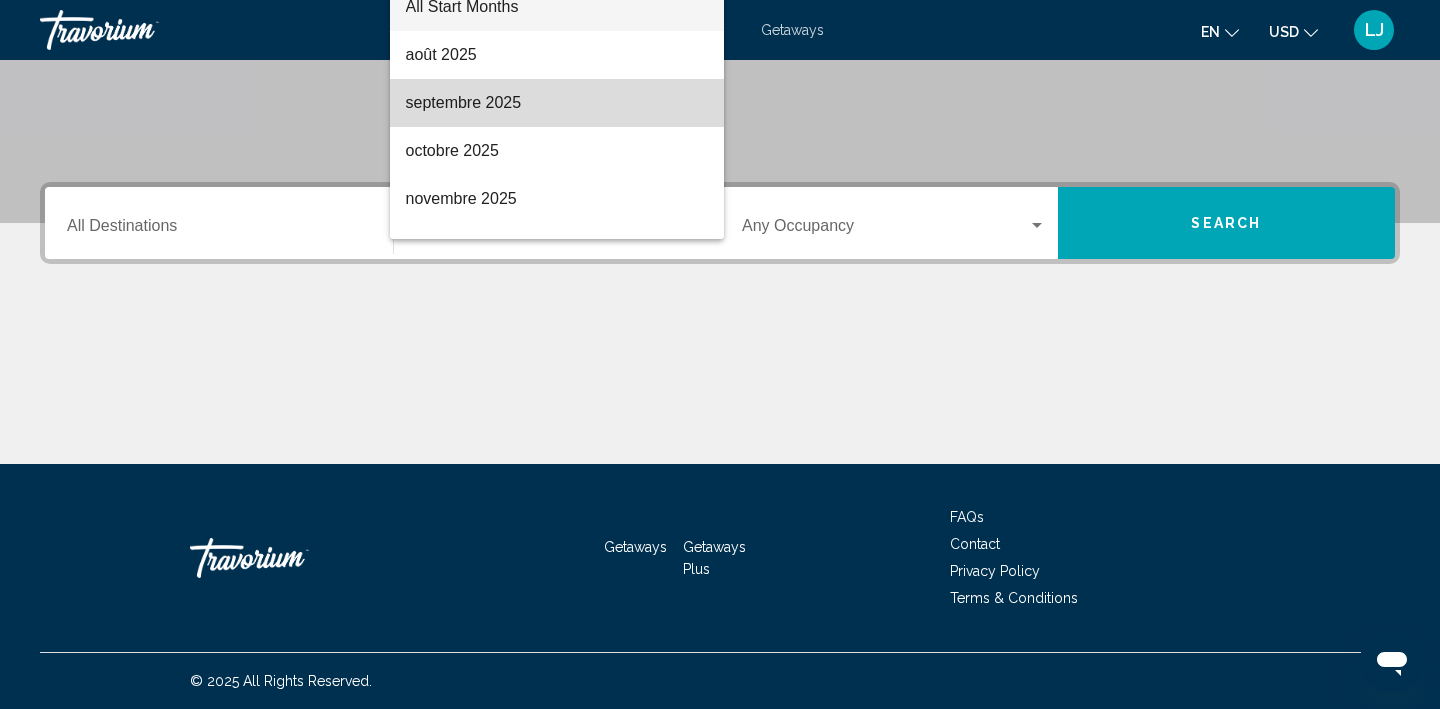 click on "septembre 2025" at bounding box center (557, 103) 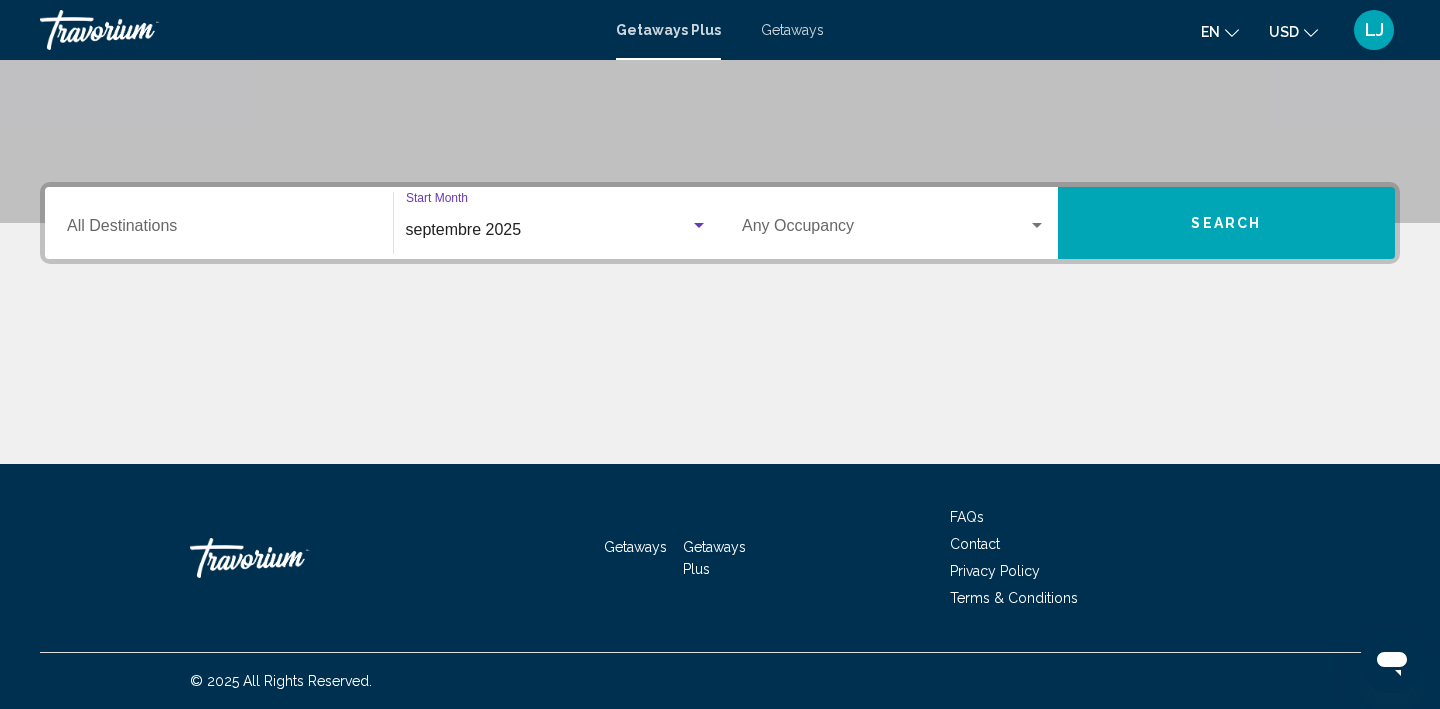 click at bounding box center [885, 230] 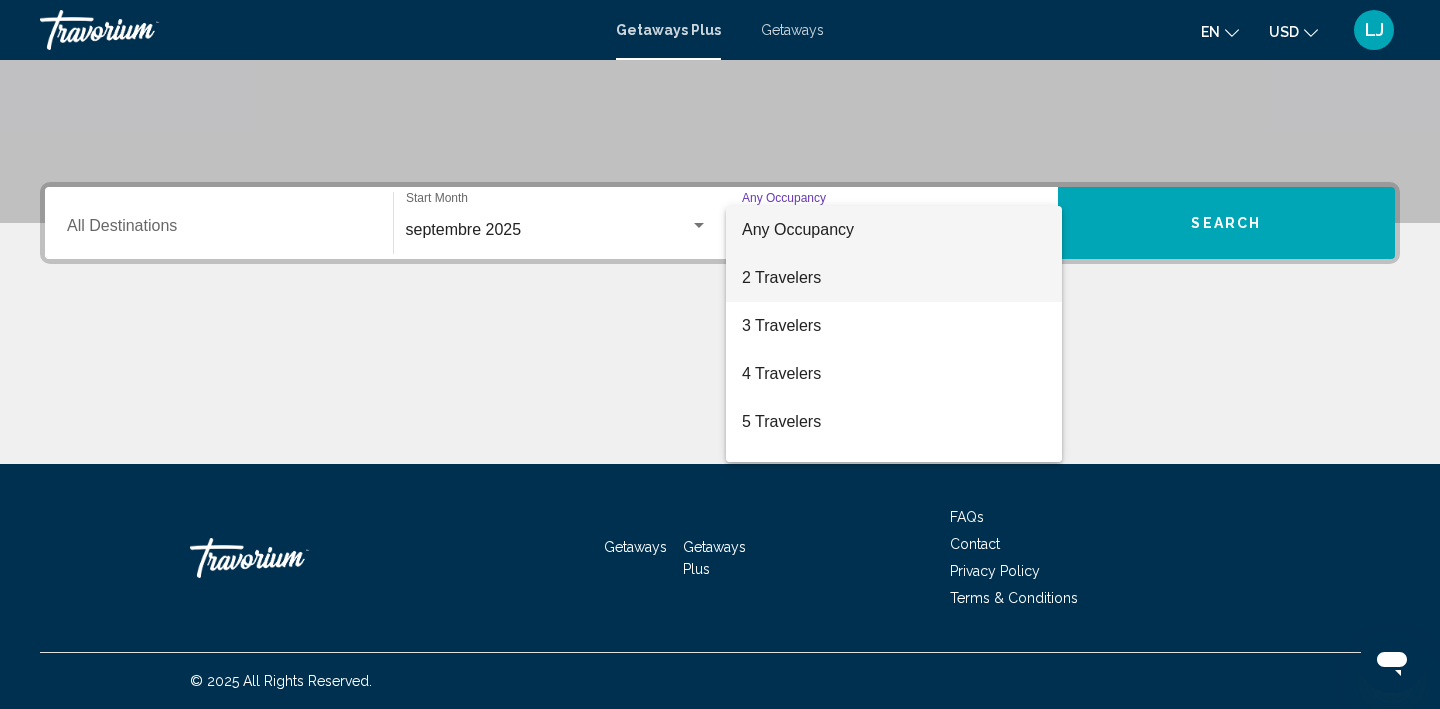 click on "2 Travelers" at bounding box center [894, 278] 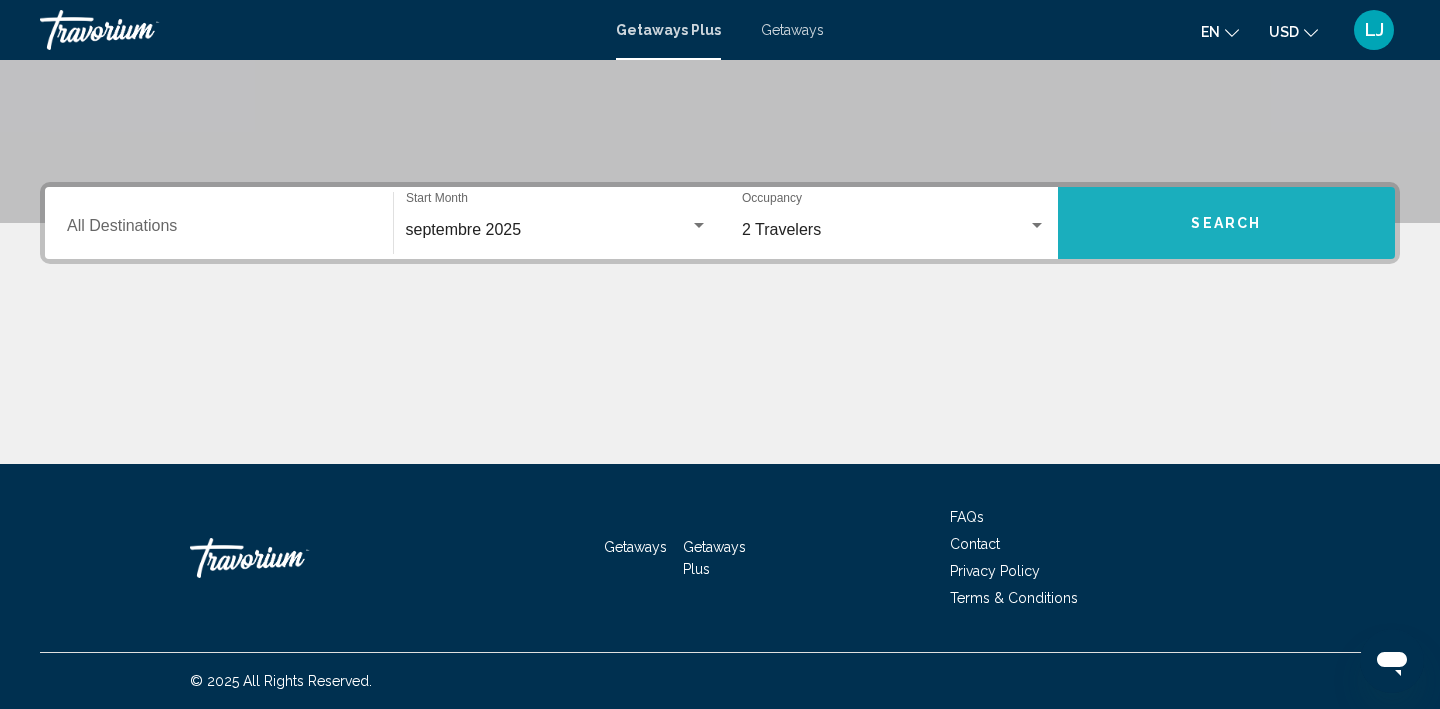 click on "Search" at bounding box center [1227, 223] 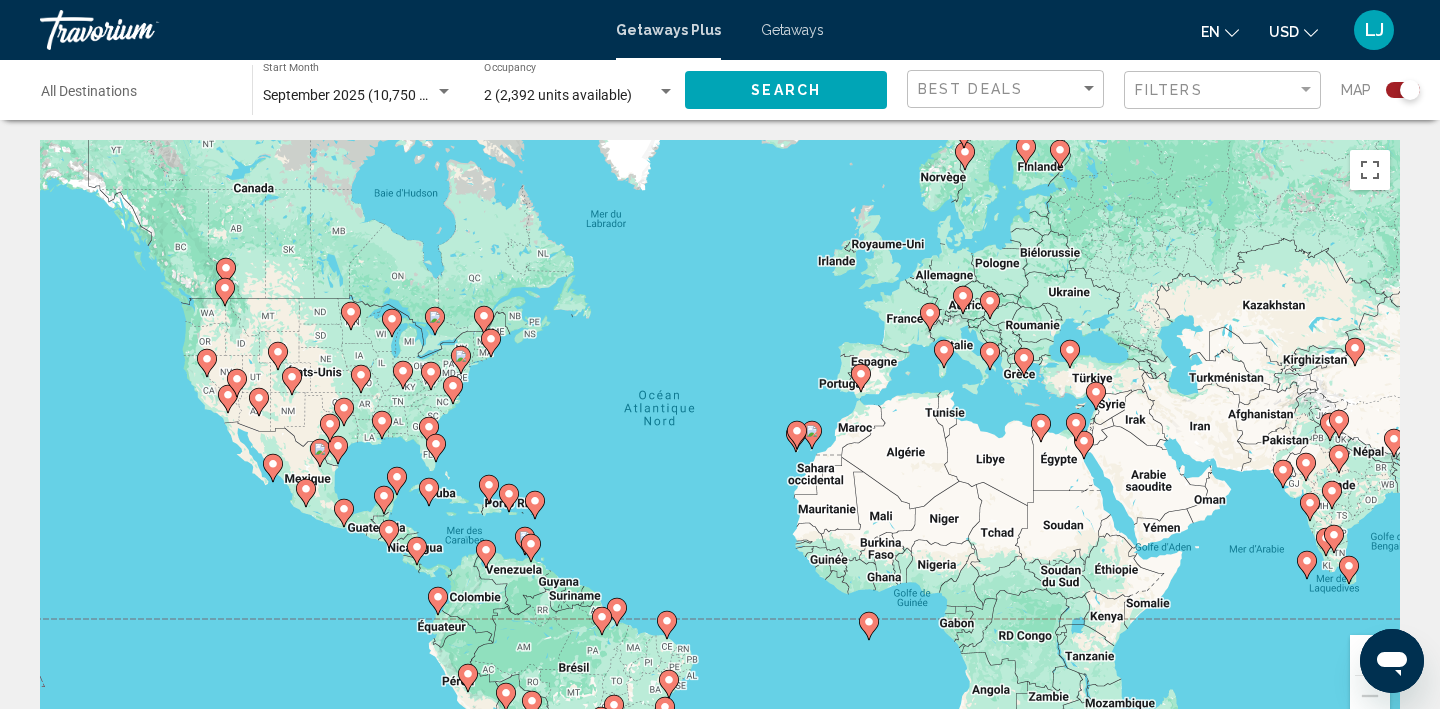 click 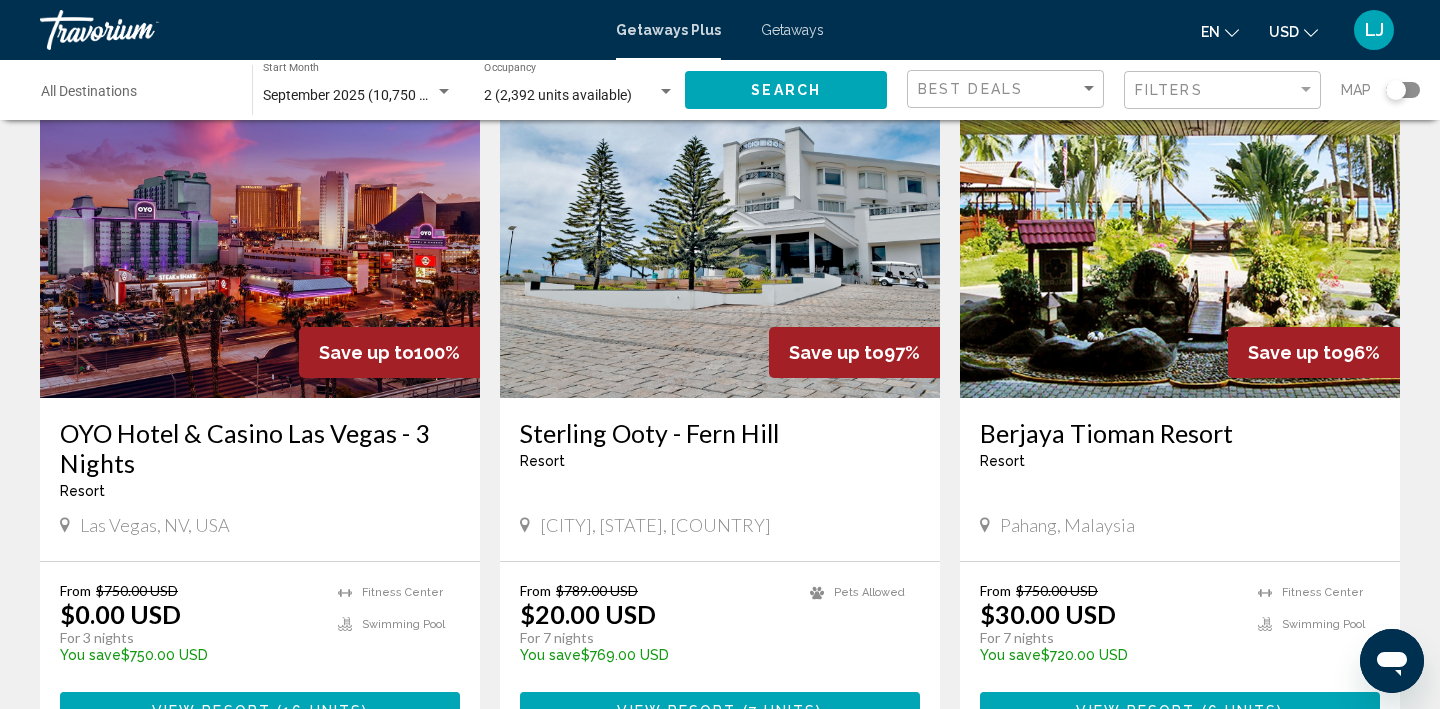 scroll, scrollTop: 133, scrollLeft: 0, axis: vertical 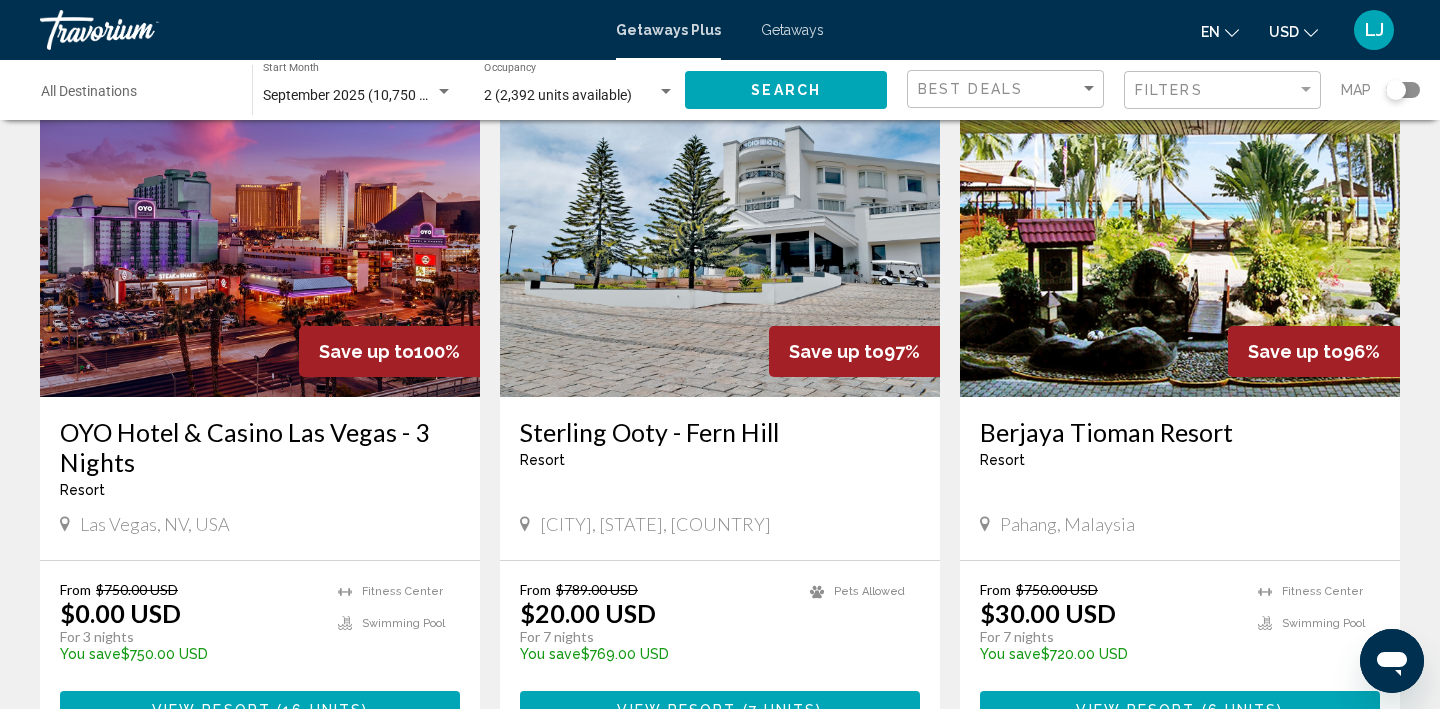 click on "USD" 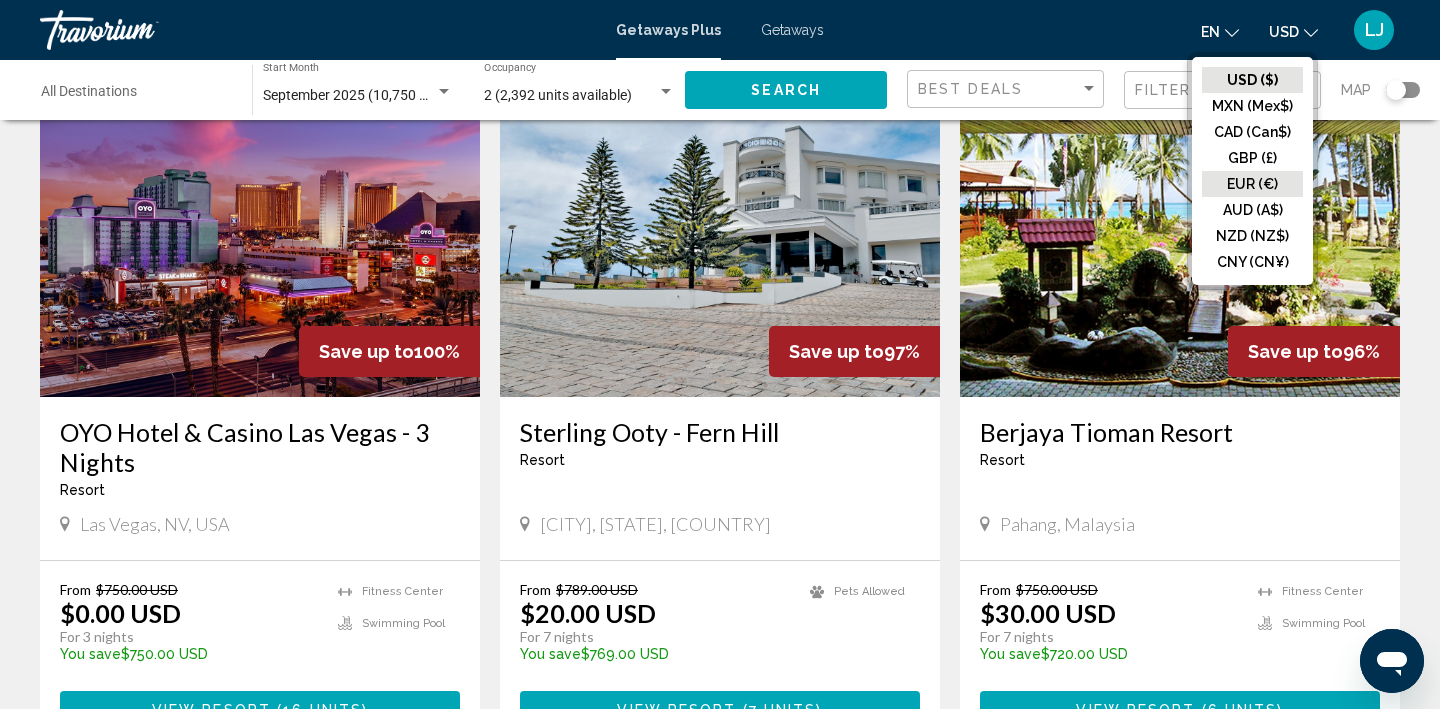 click on "EUR (€)" 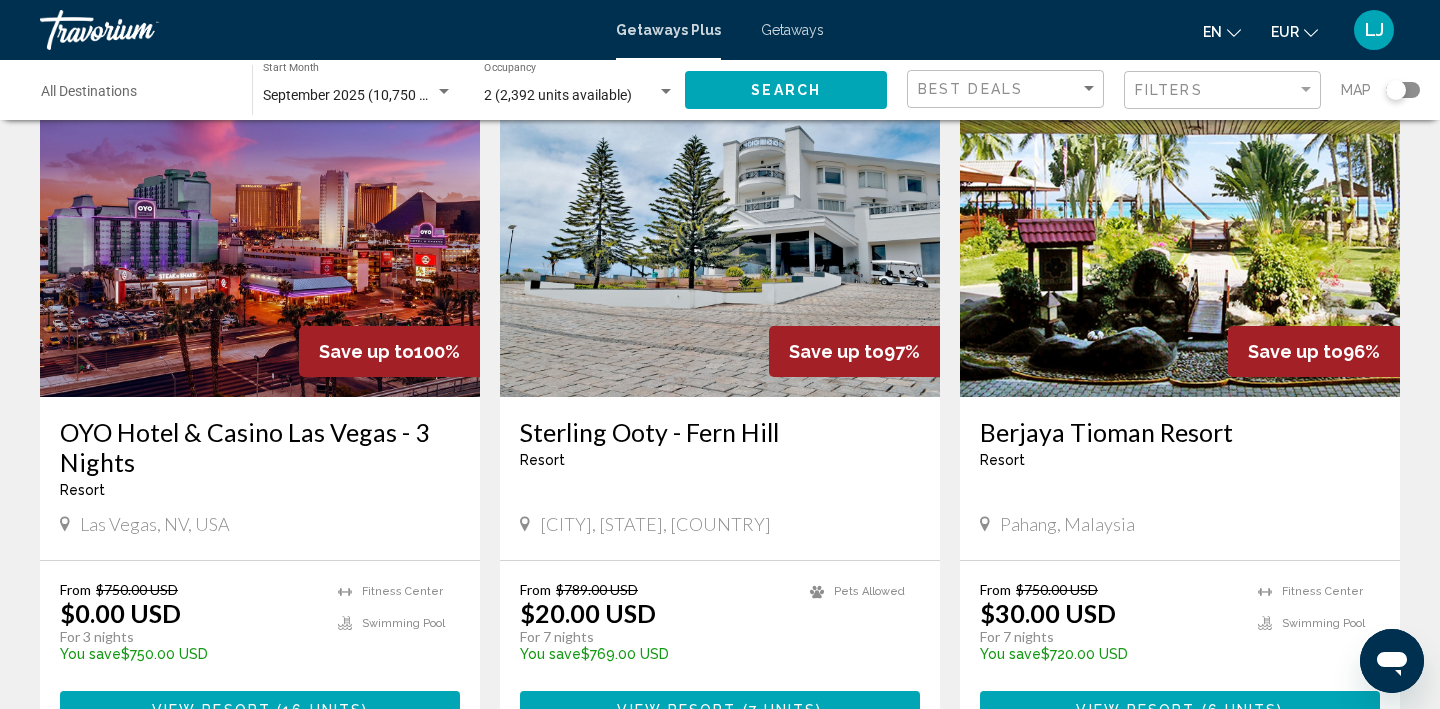 click 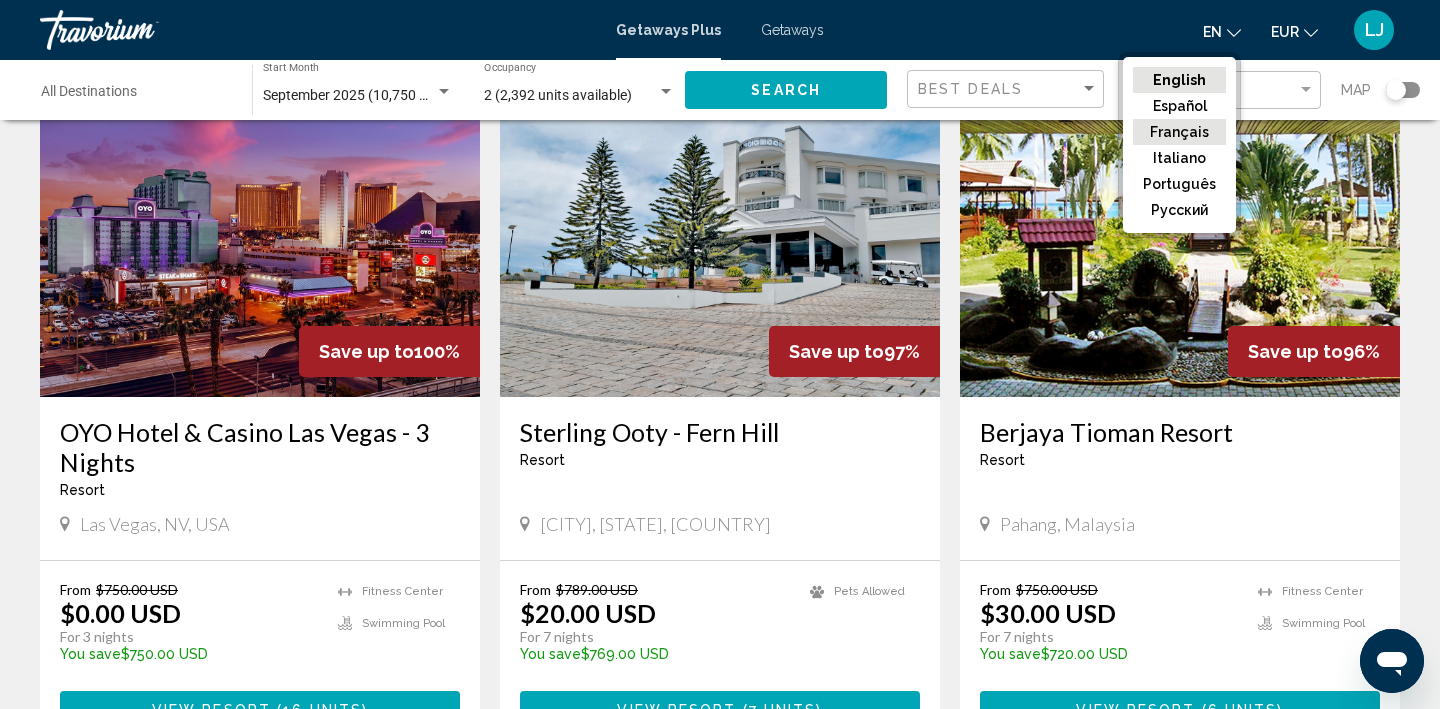 click on "Français" 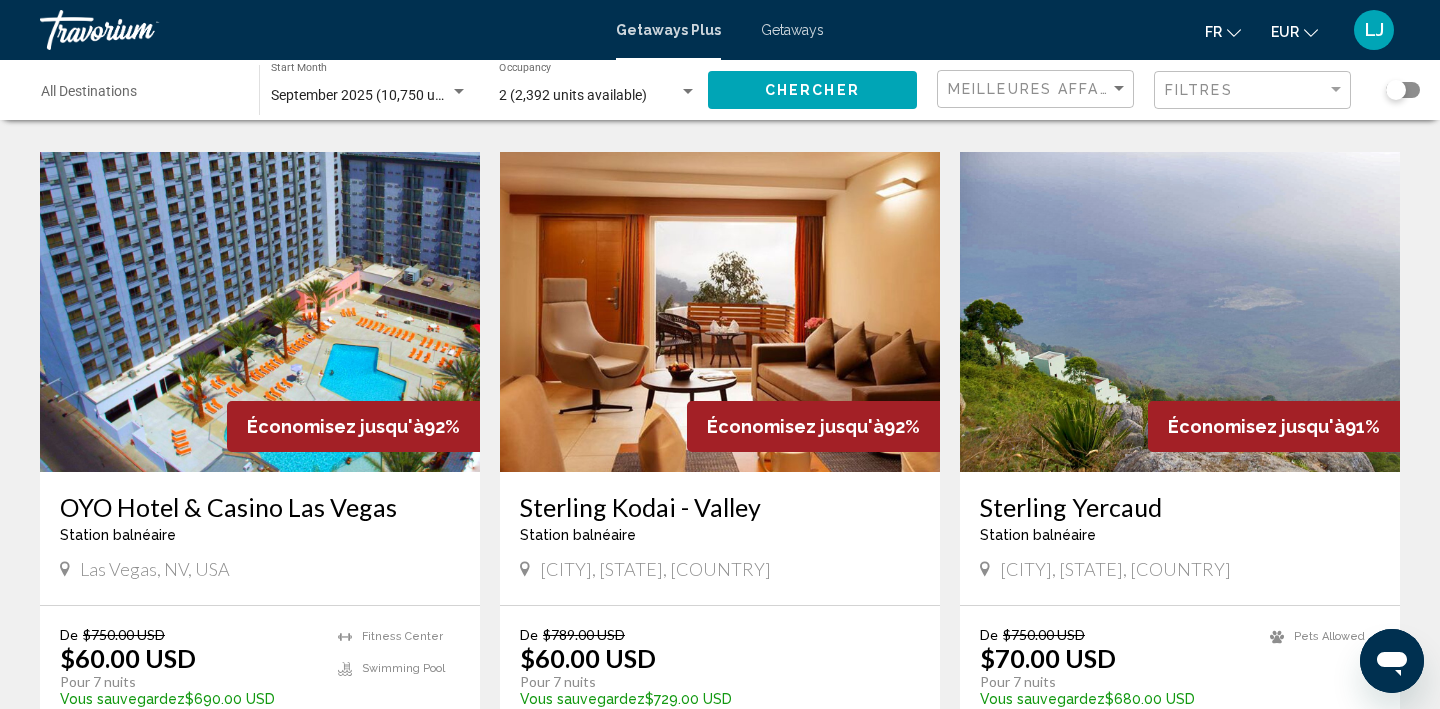 scroll, scrollTop: 2235, scrollLeft: 0, axis: vertical 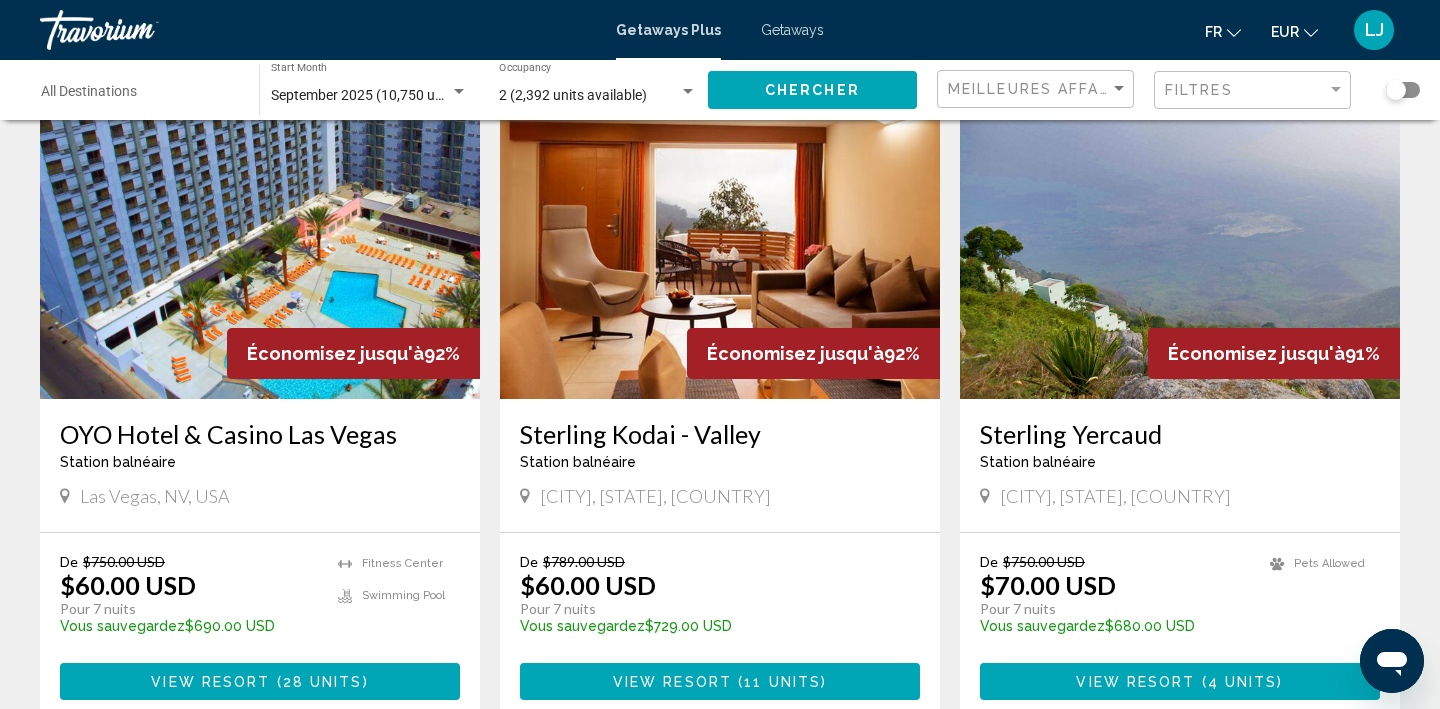 click on "Destination All Destinations" 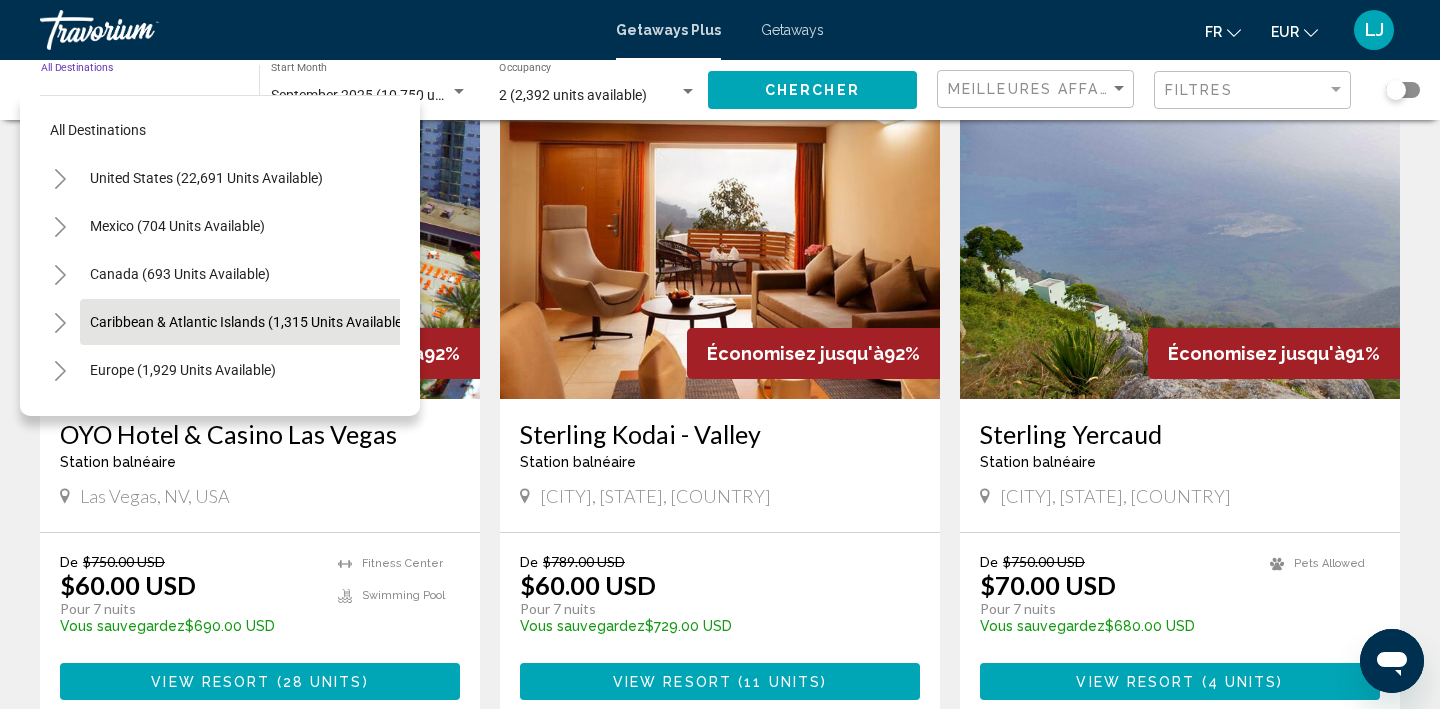scroll, scrollTop: 7, scrollLeft: 0, axis: vertical 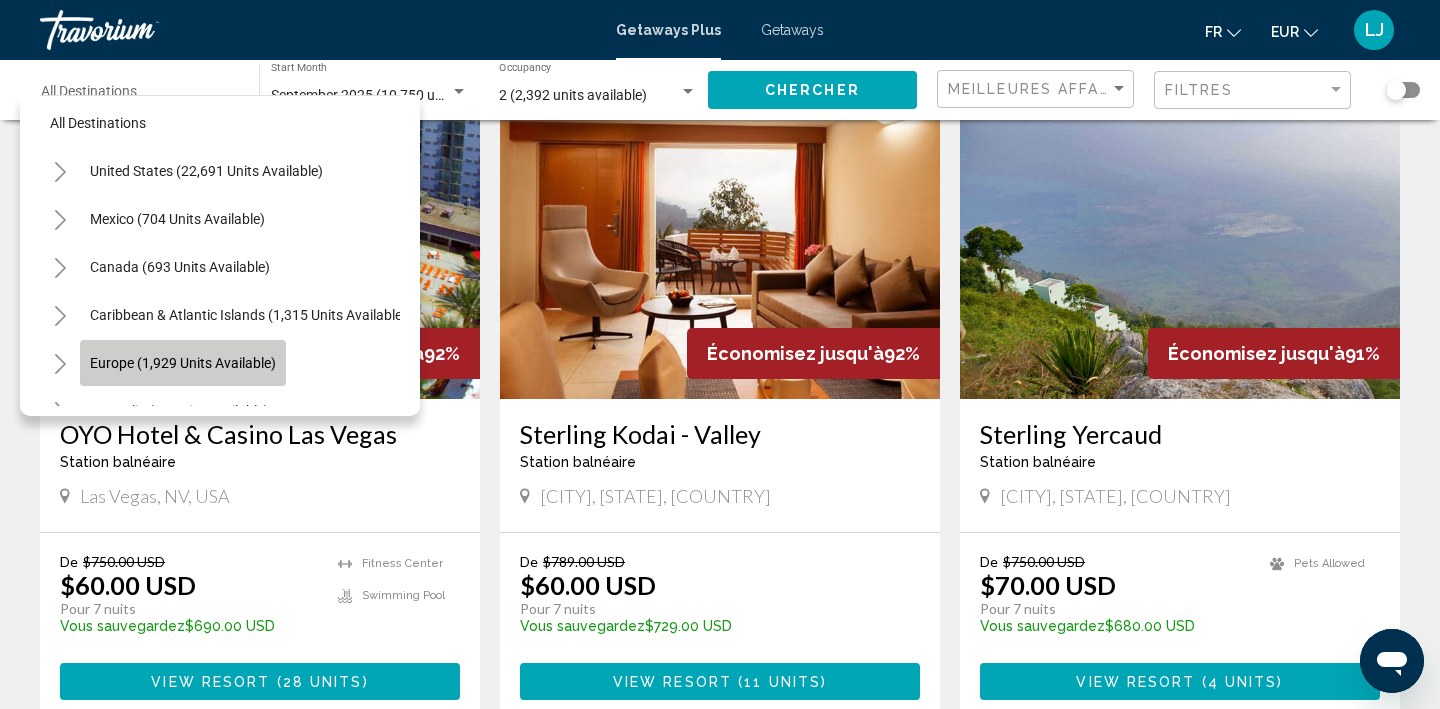 click on "Europe (1,929 units available)" 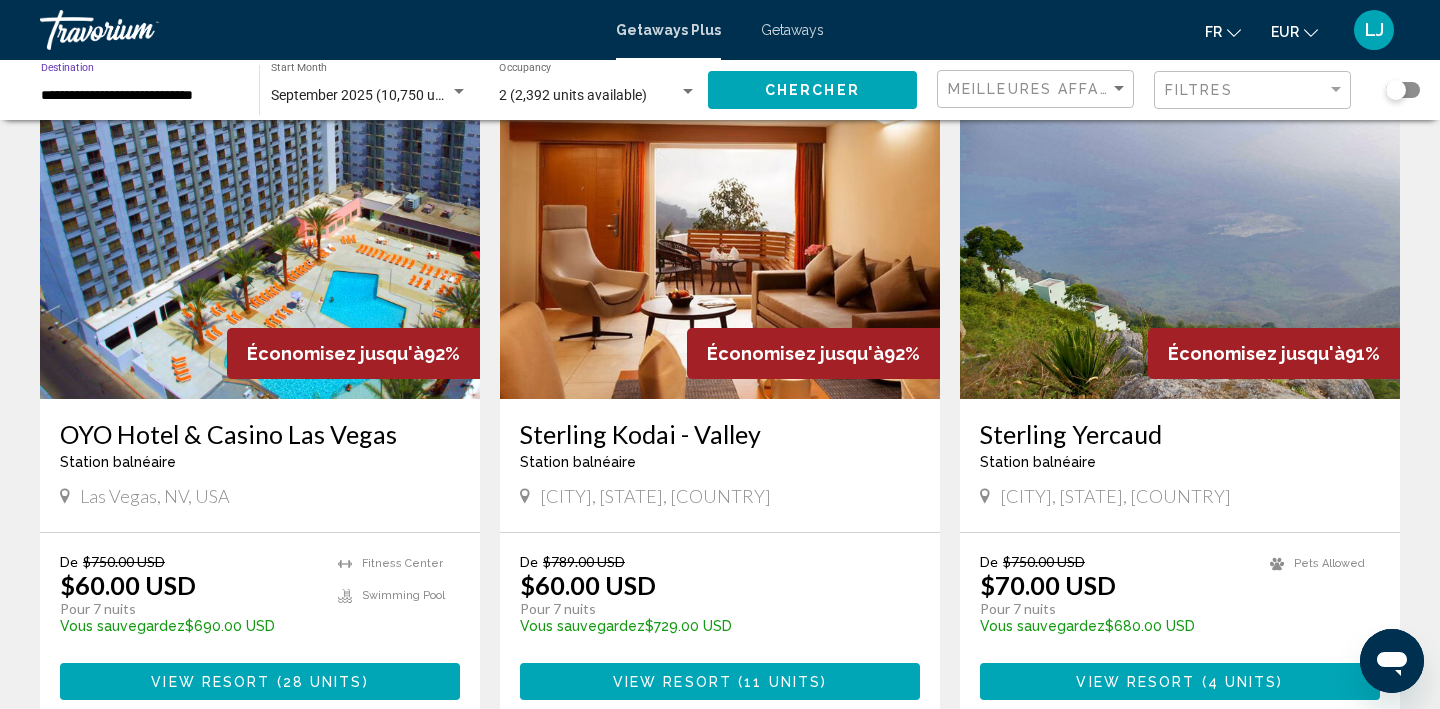 click on "Chercher" 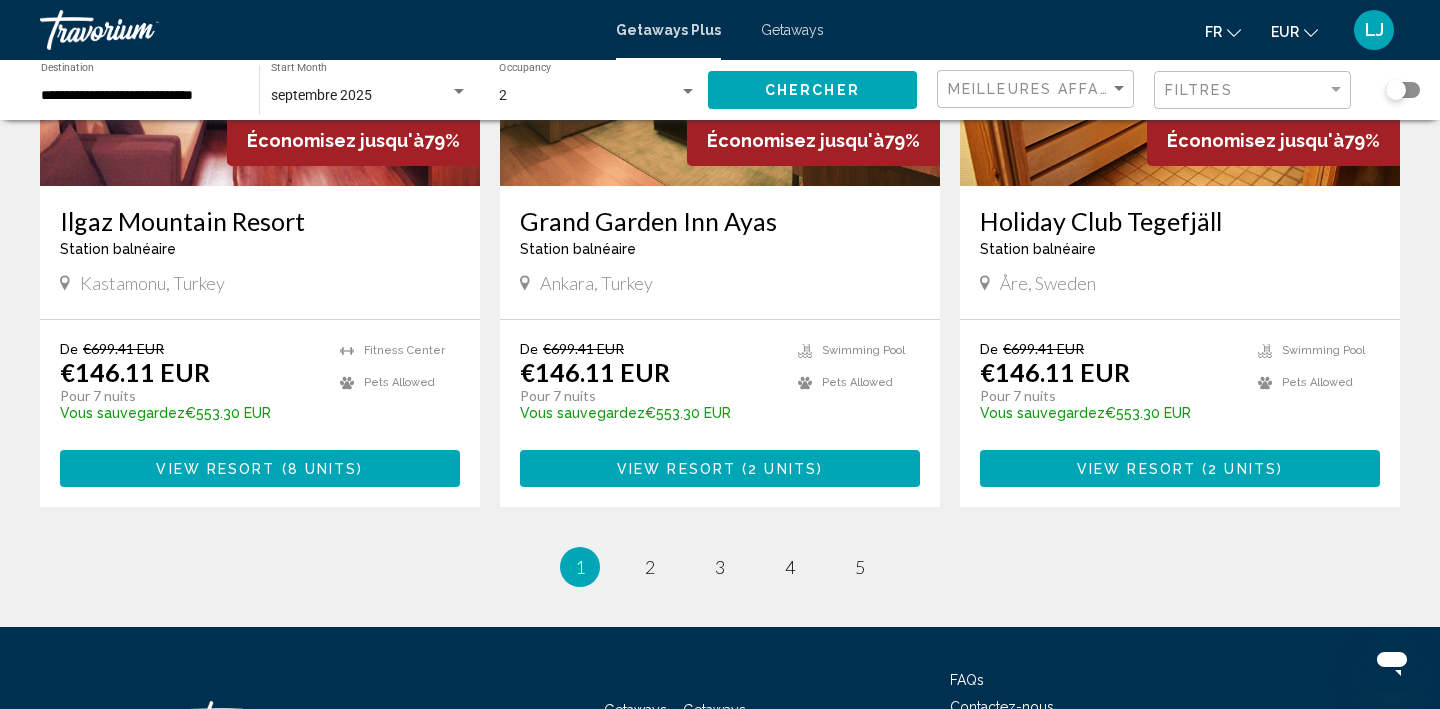scroll, scrollTop: 2426, scrollLeft: 0, axis: vertical 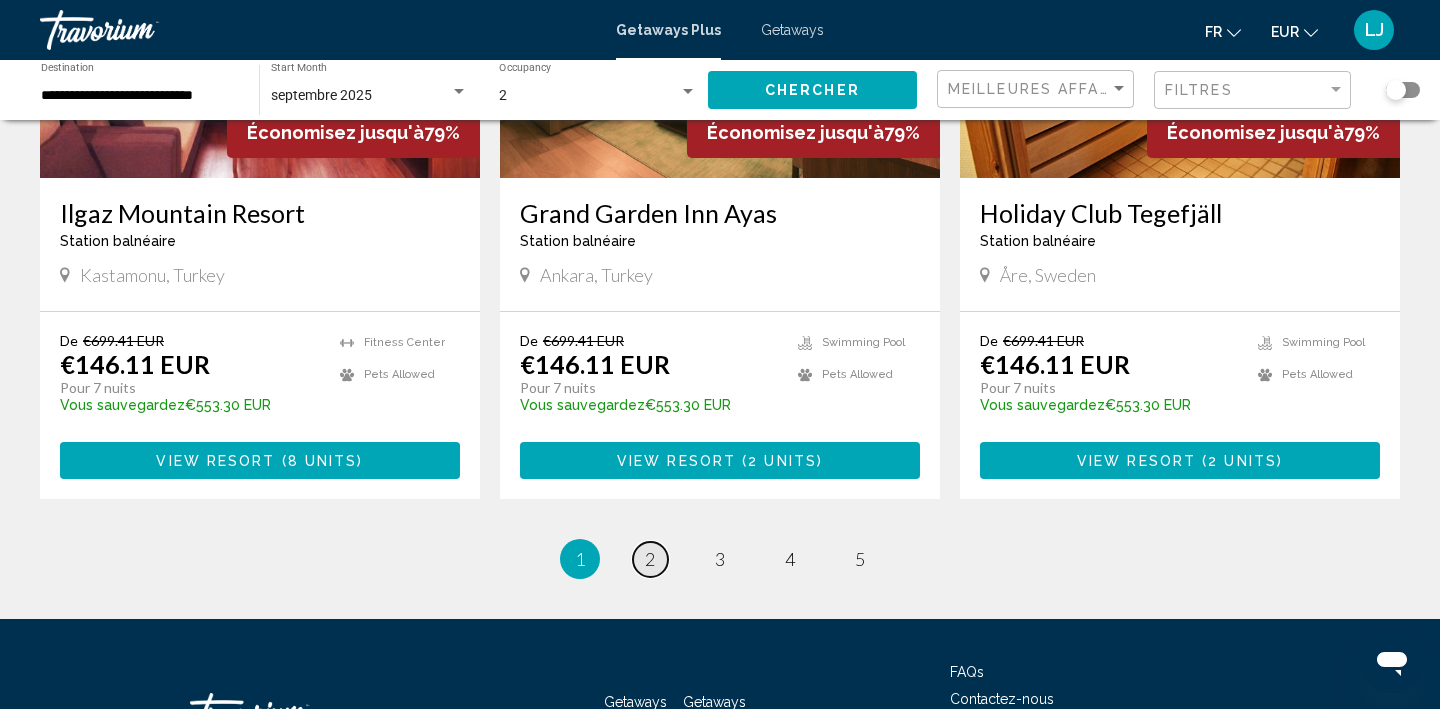 click on "2" at bounding box center (650, 559) 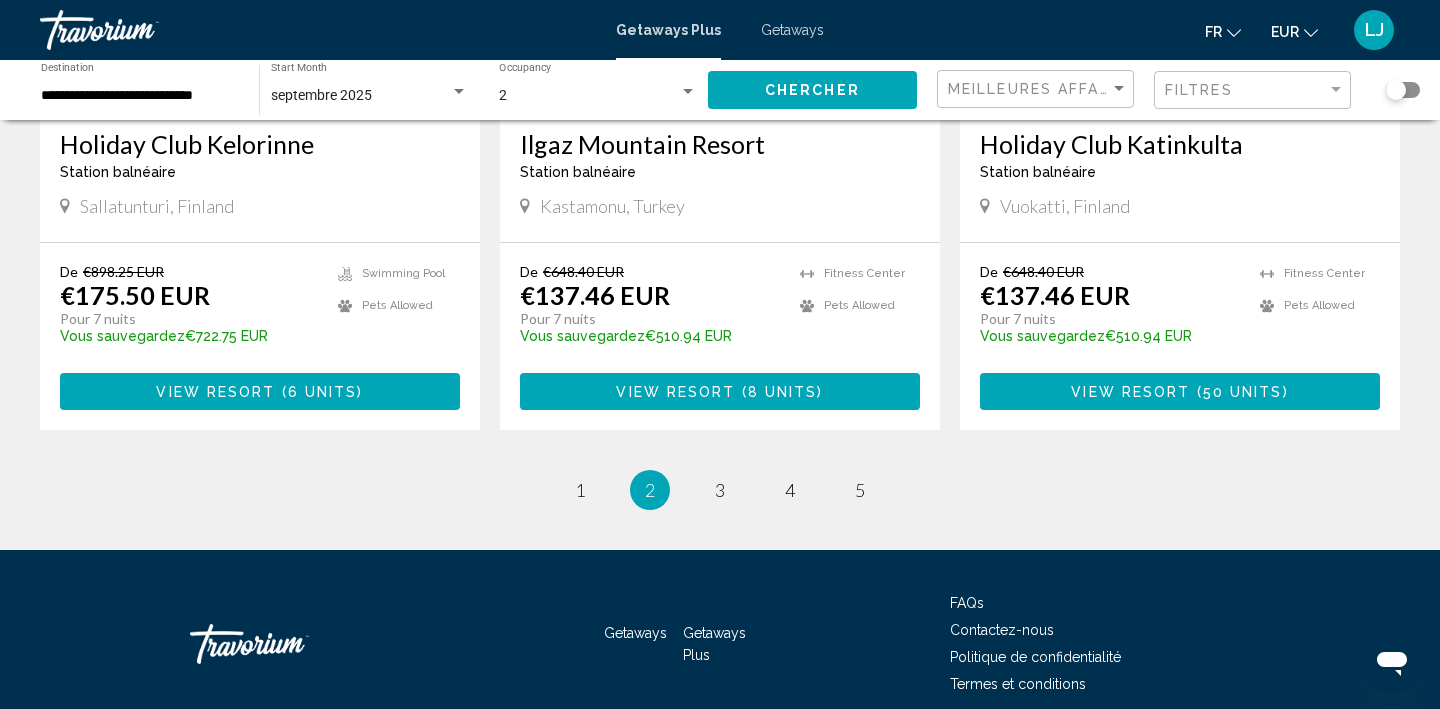 scroll, scrollTop: 2549, scrollLeft: 0, axis: vertical 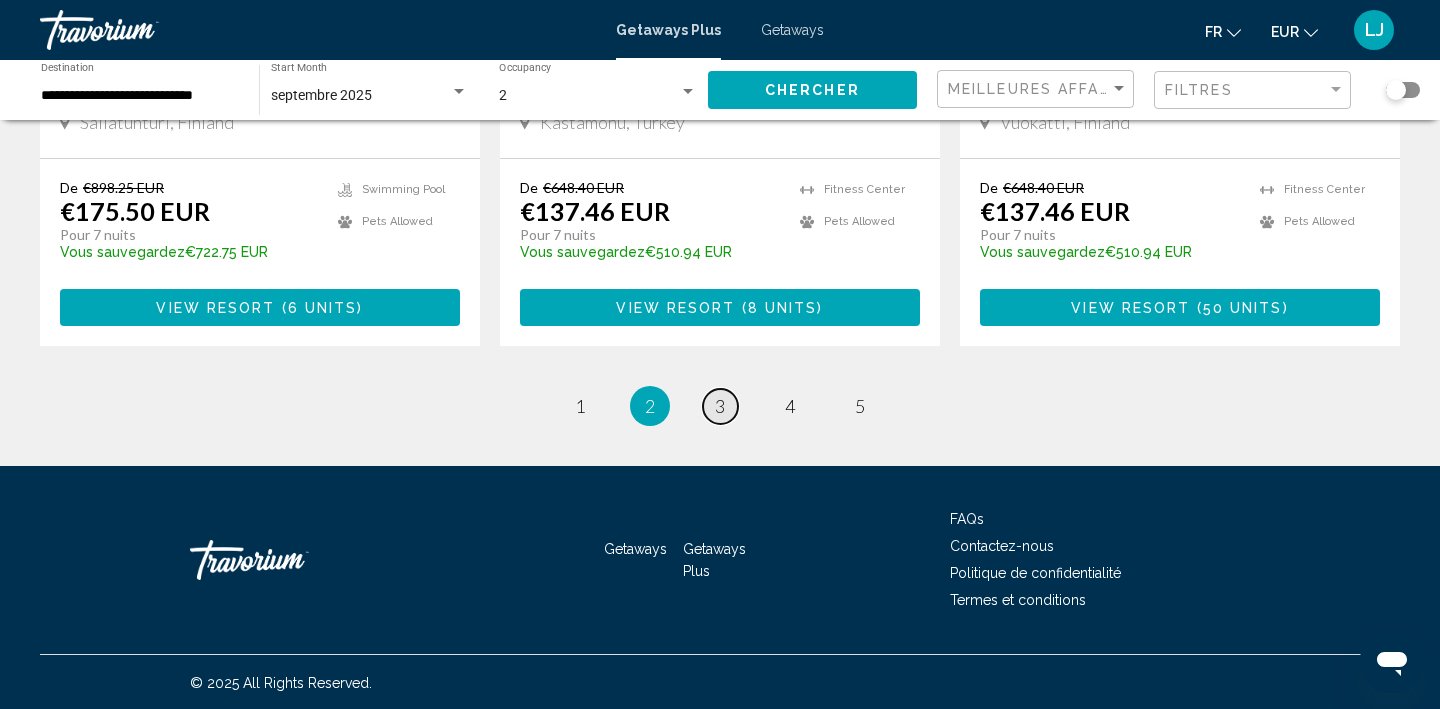 click on "page  3" at bounding box center [720, 406] 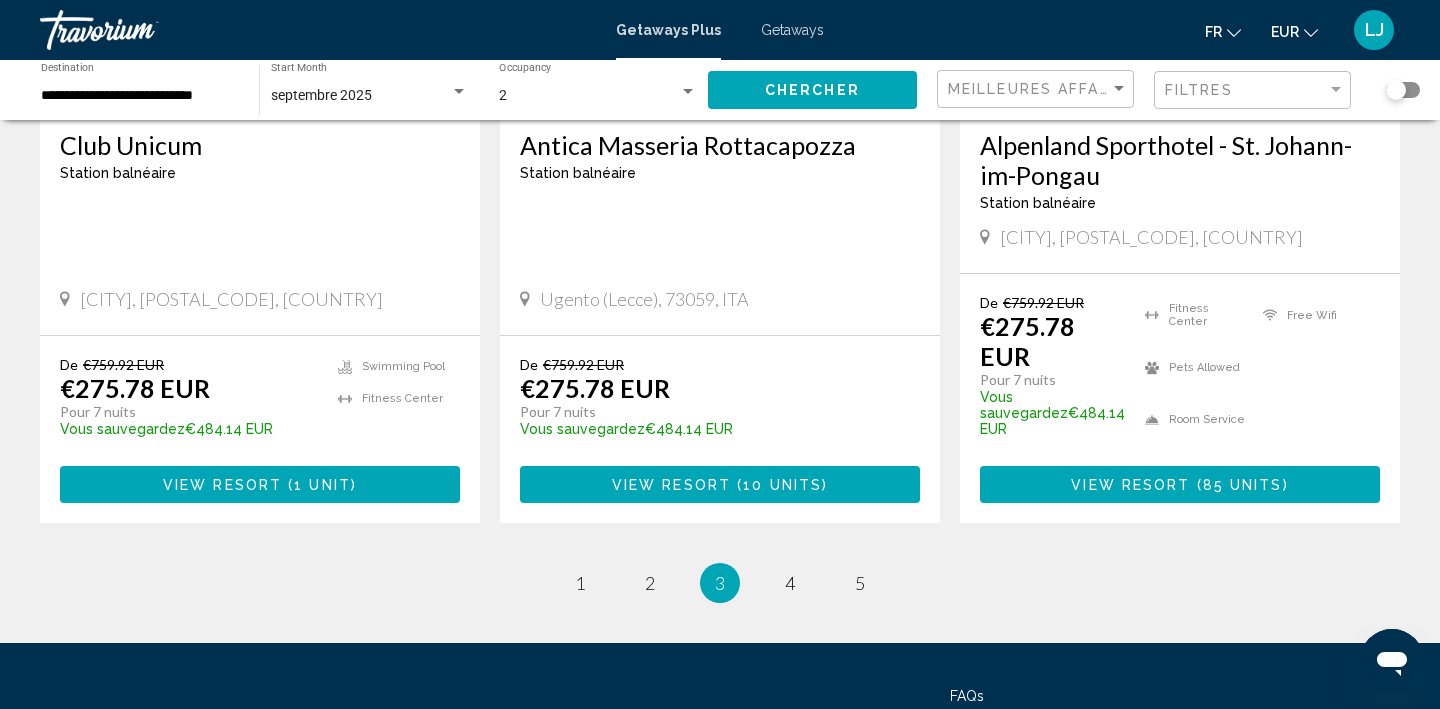 scroll, scrollTop: 2567, scrollLeft: 0, axis: vertical 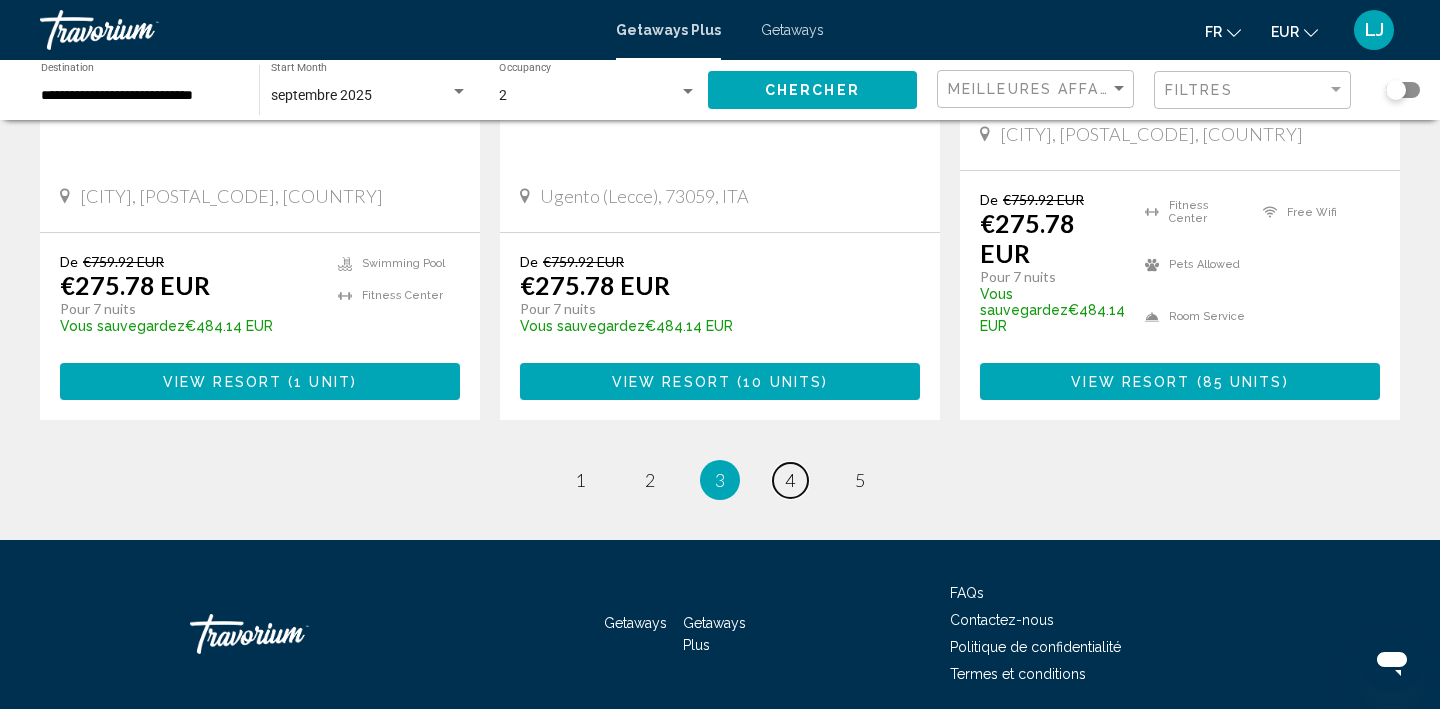 click on "4" at bounding box center [790, 480] 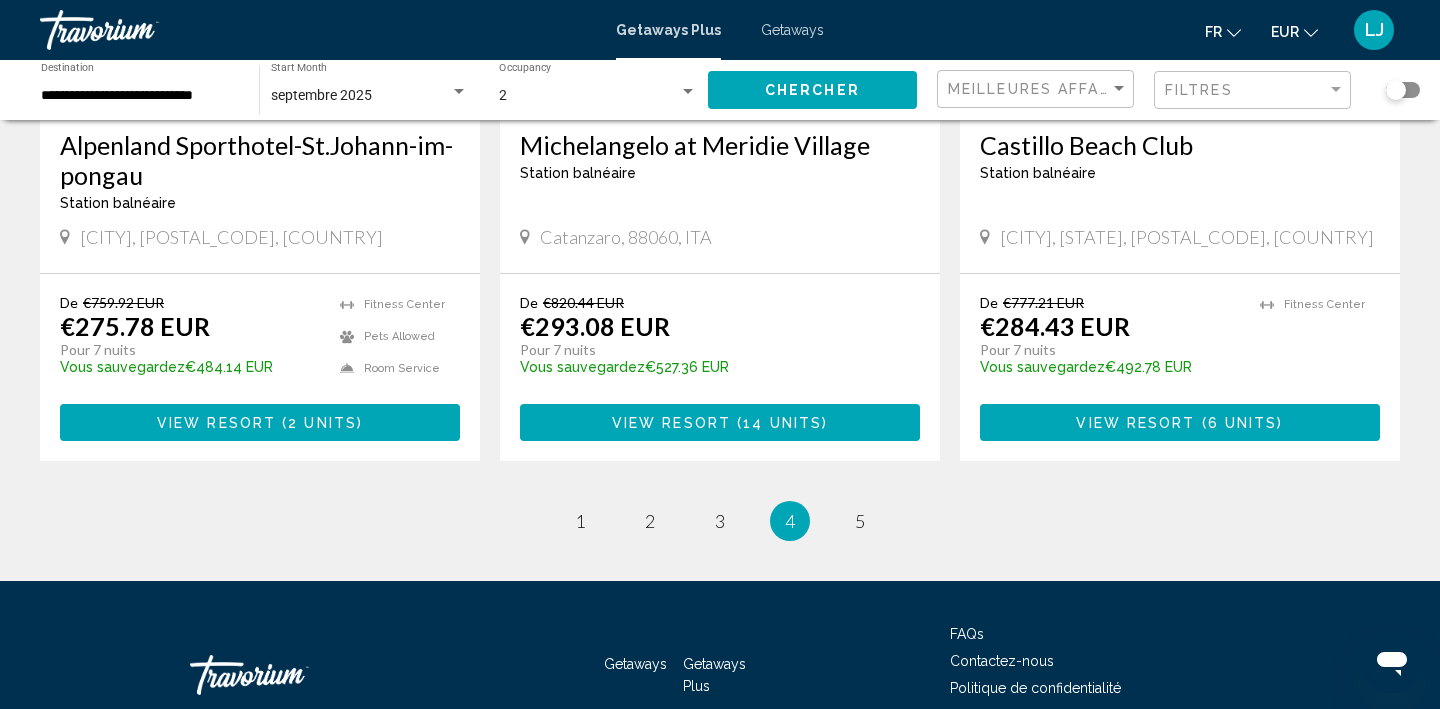 scroll, scrollTop: 2571, scrollLeft: 0, axis: vertical 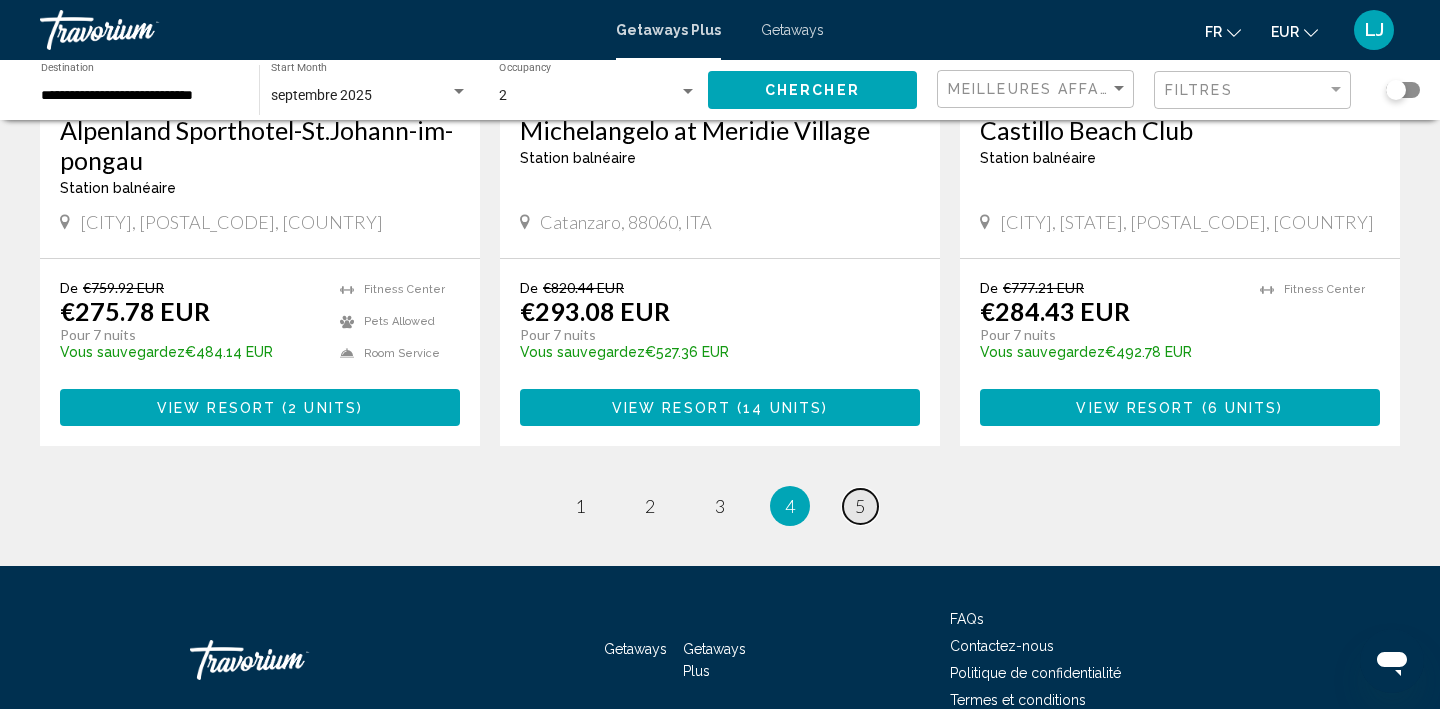 click on "page  5" at bounding box center (860, 506) 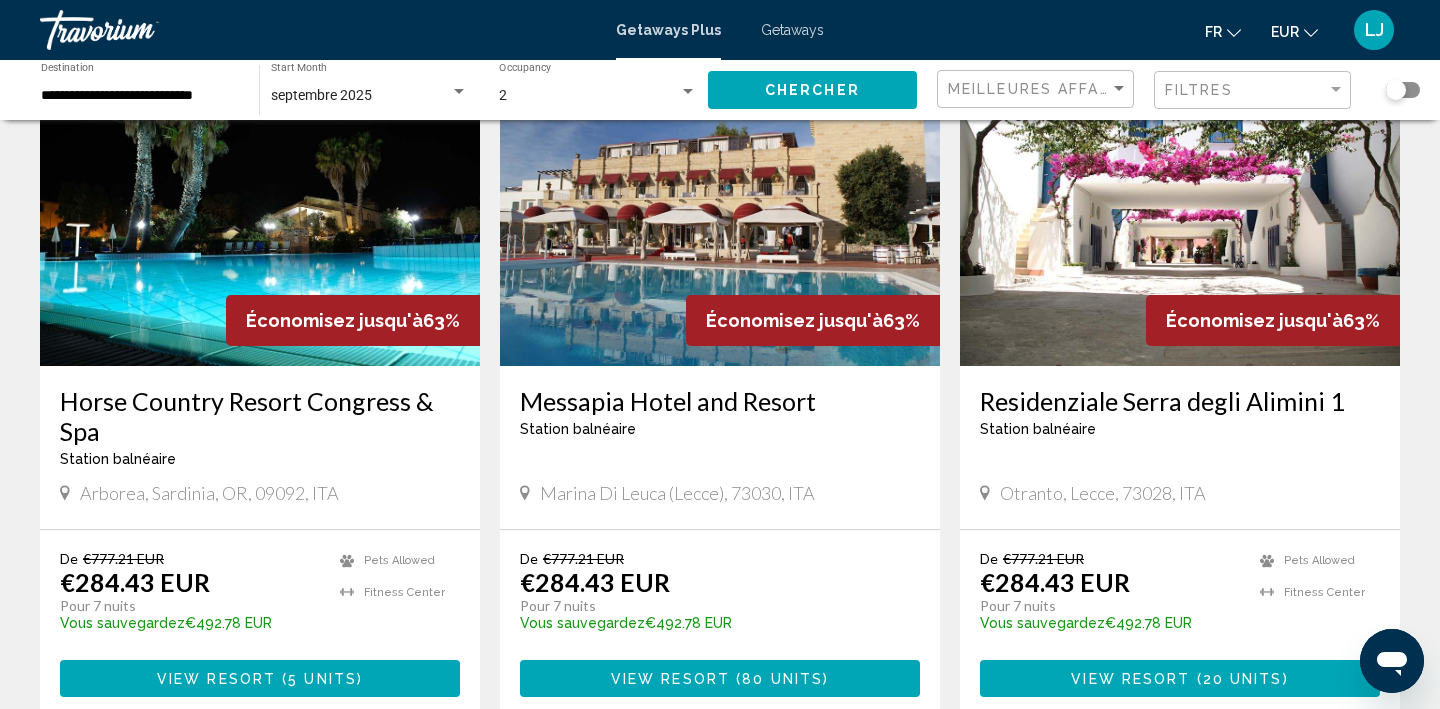 scroll, scrollTop: 173, scrollLeft: 0, axis: vertical 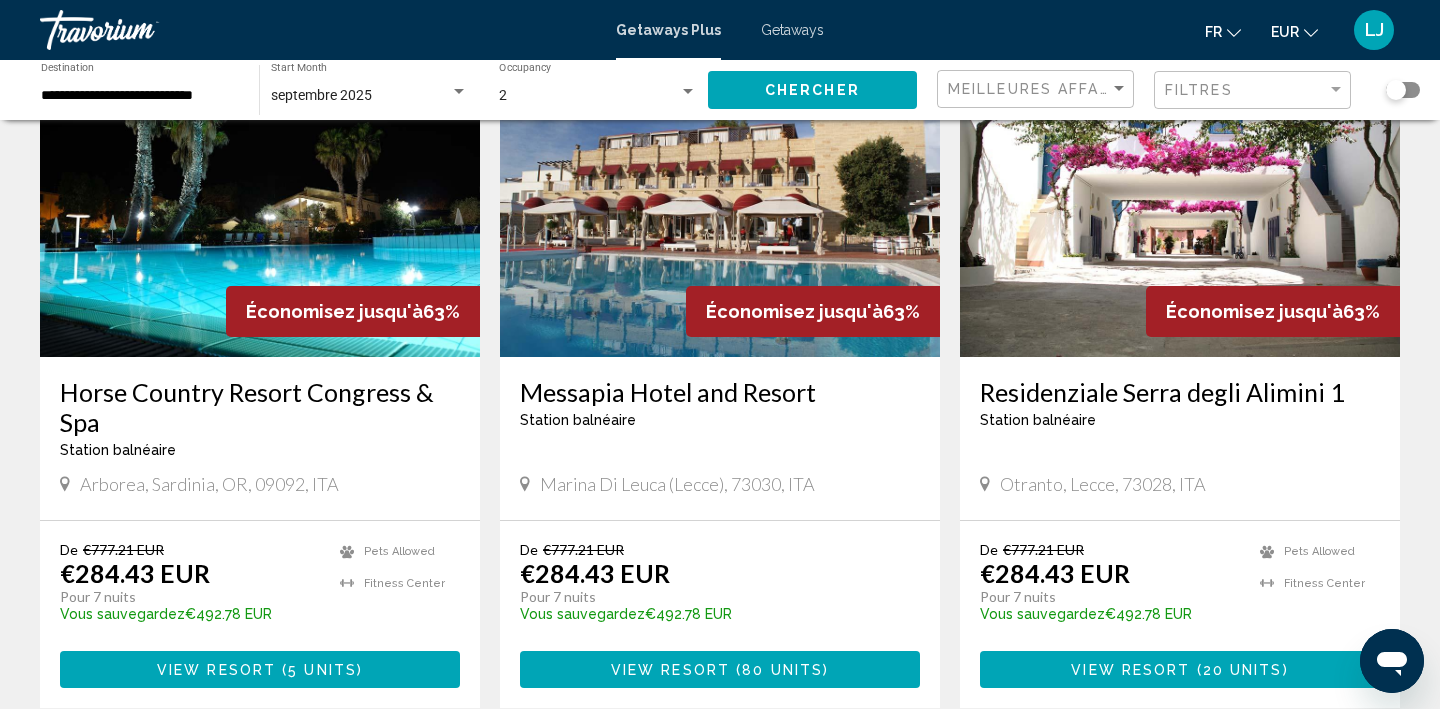click on "5 units" at bounding box center (322, 670) 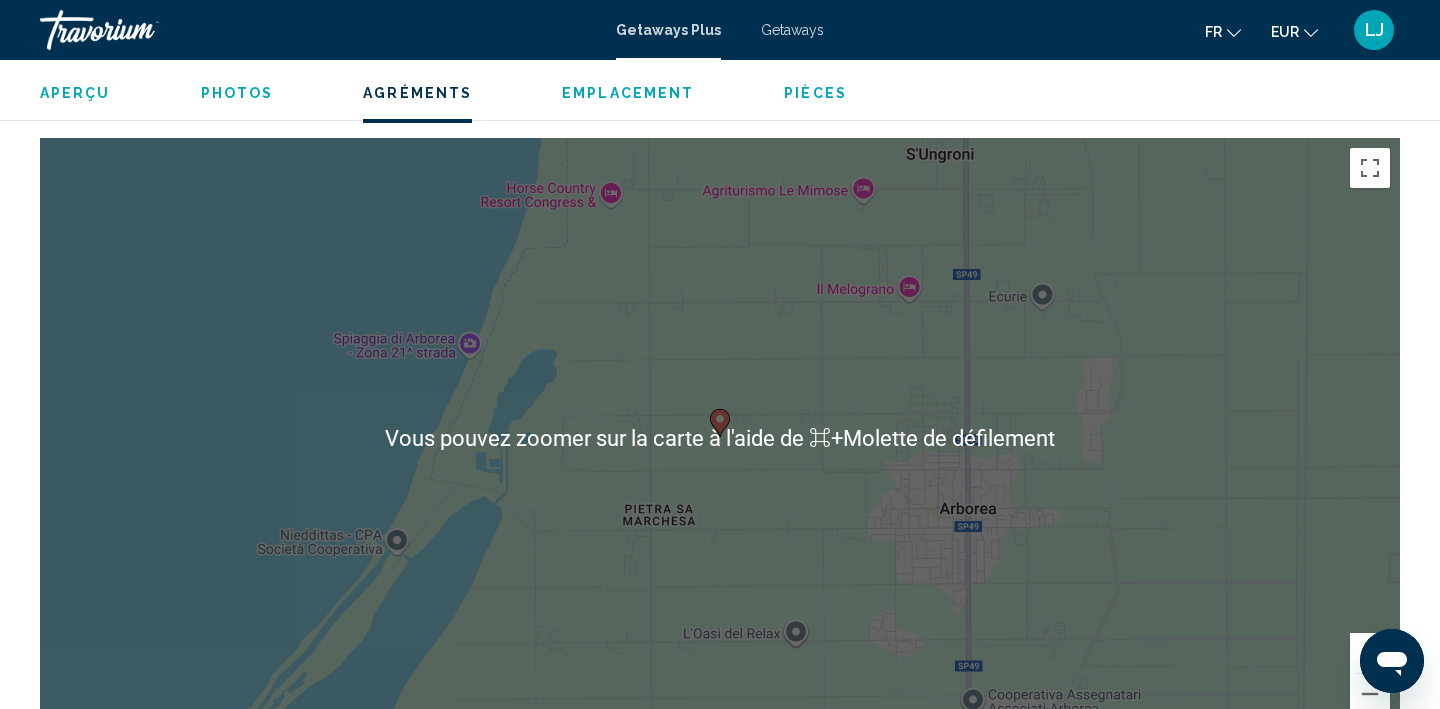 scroll, scrollTop: 2636, scrollLeft: 0, axis: vertical 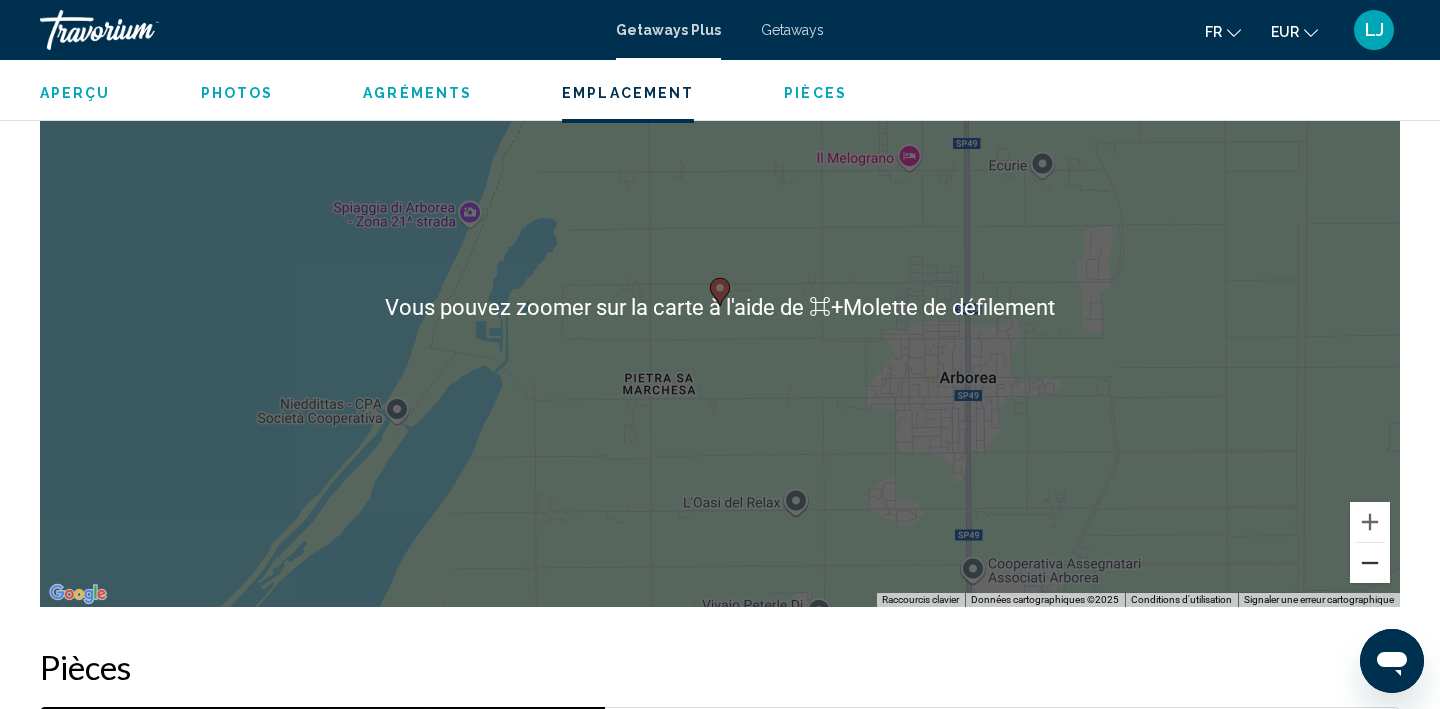 click at bounding box center [1370, 563] 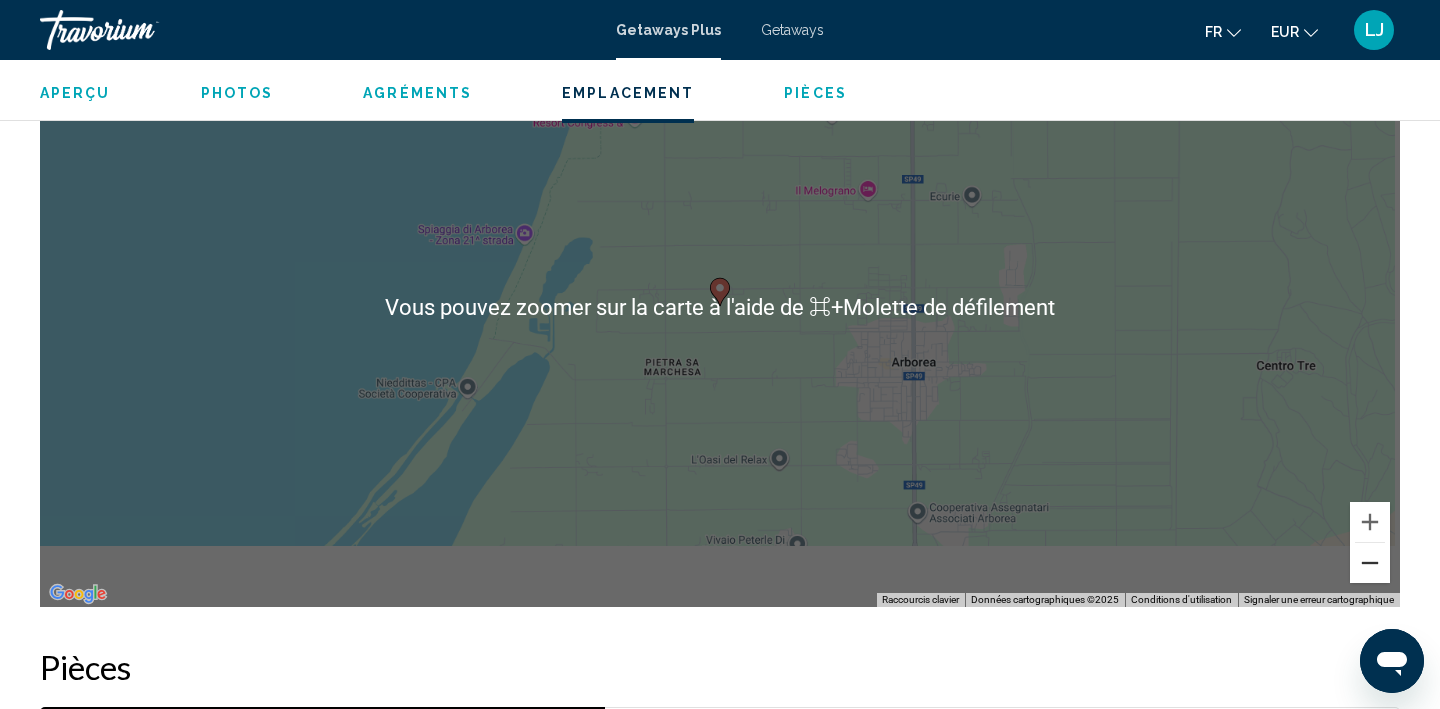 click at bounding box center [1370, 563] 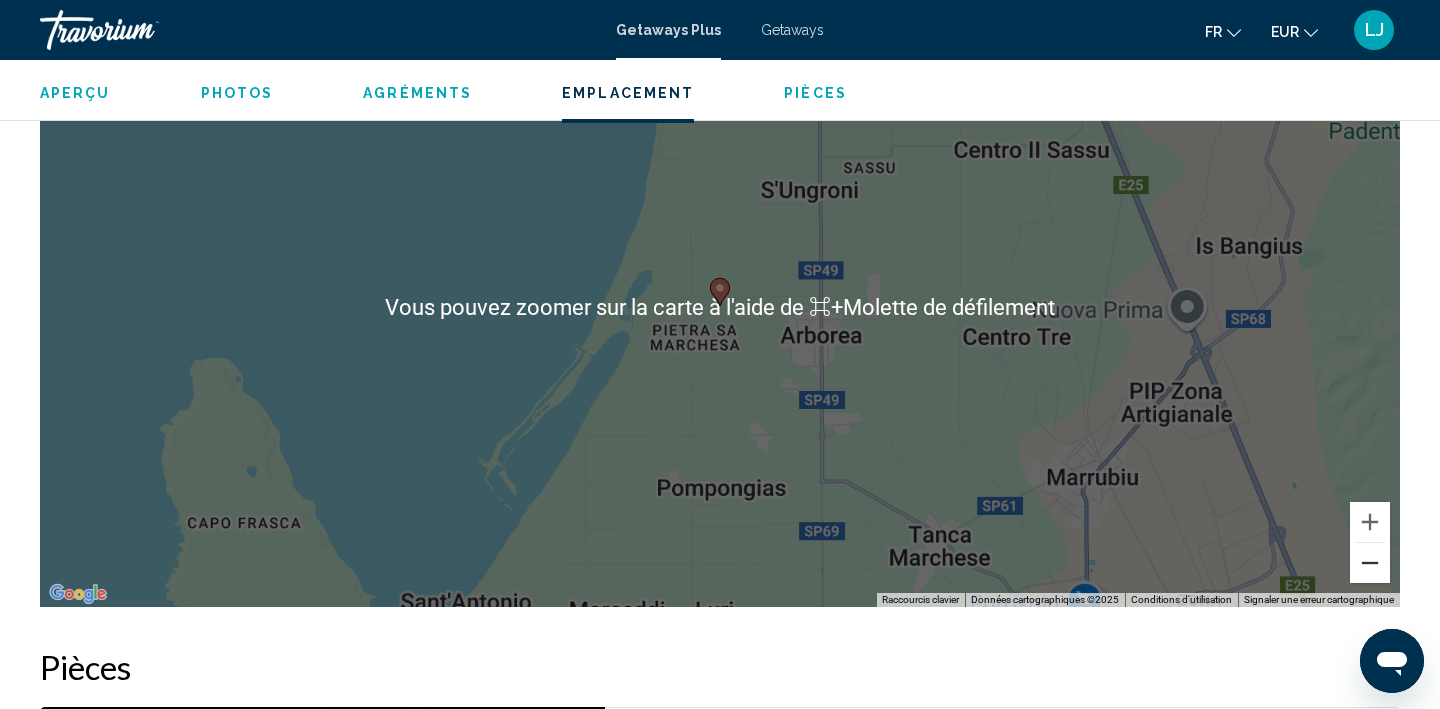 click at bounding box center [1370, 563] 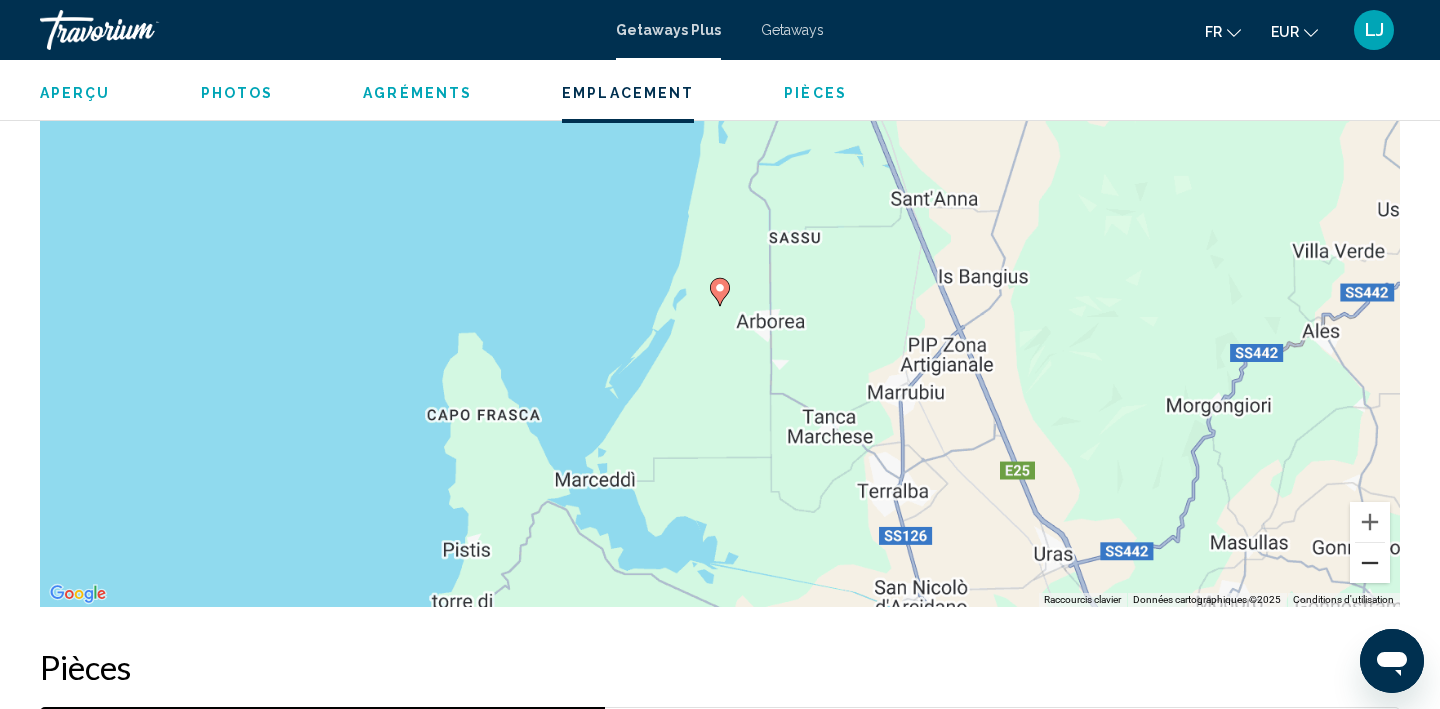 click at bounding box center [1370, 563] 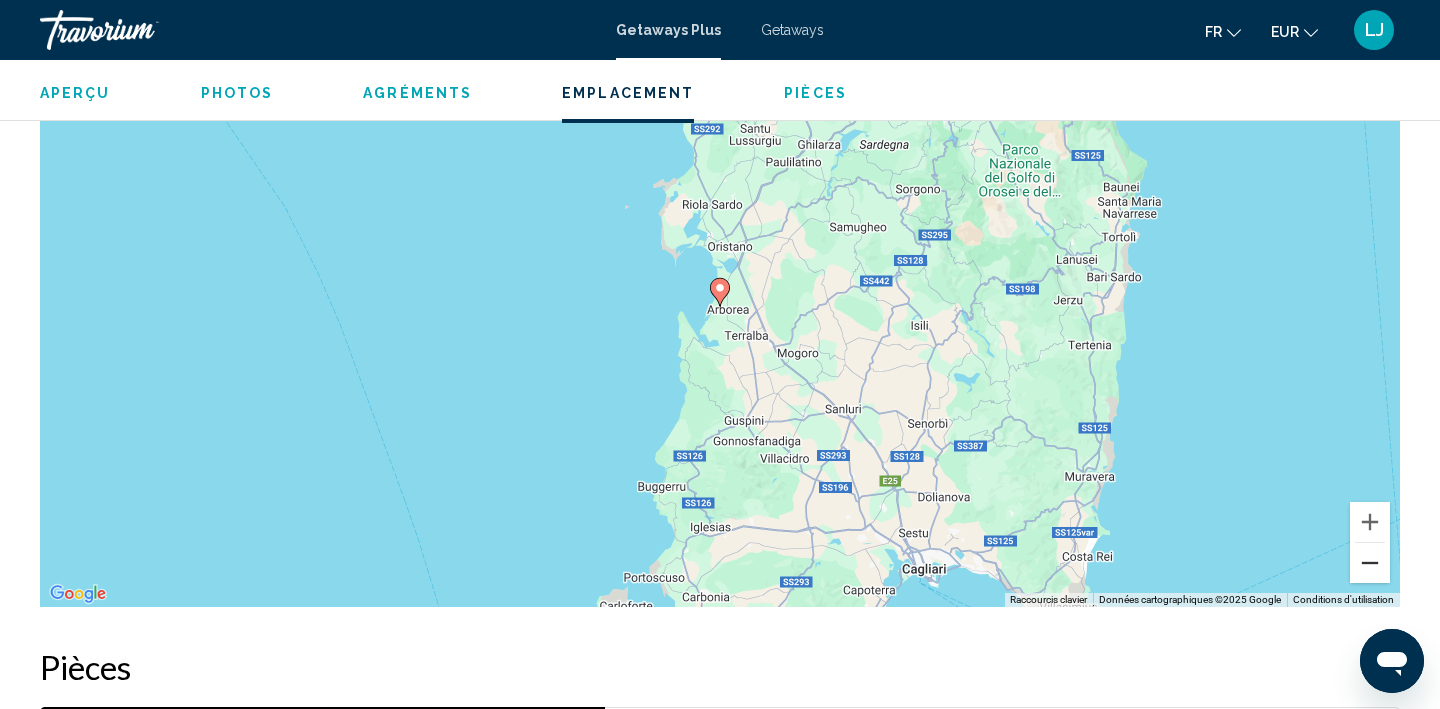 click at bounding box center (1370, 563) 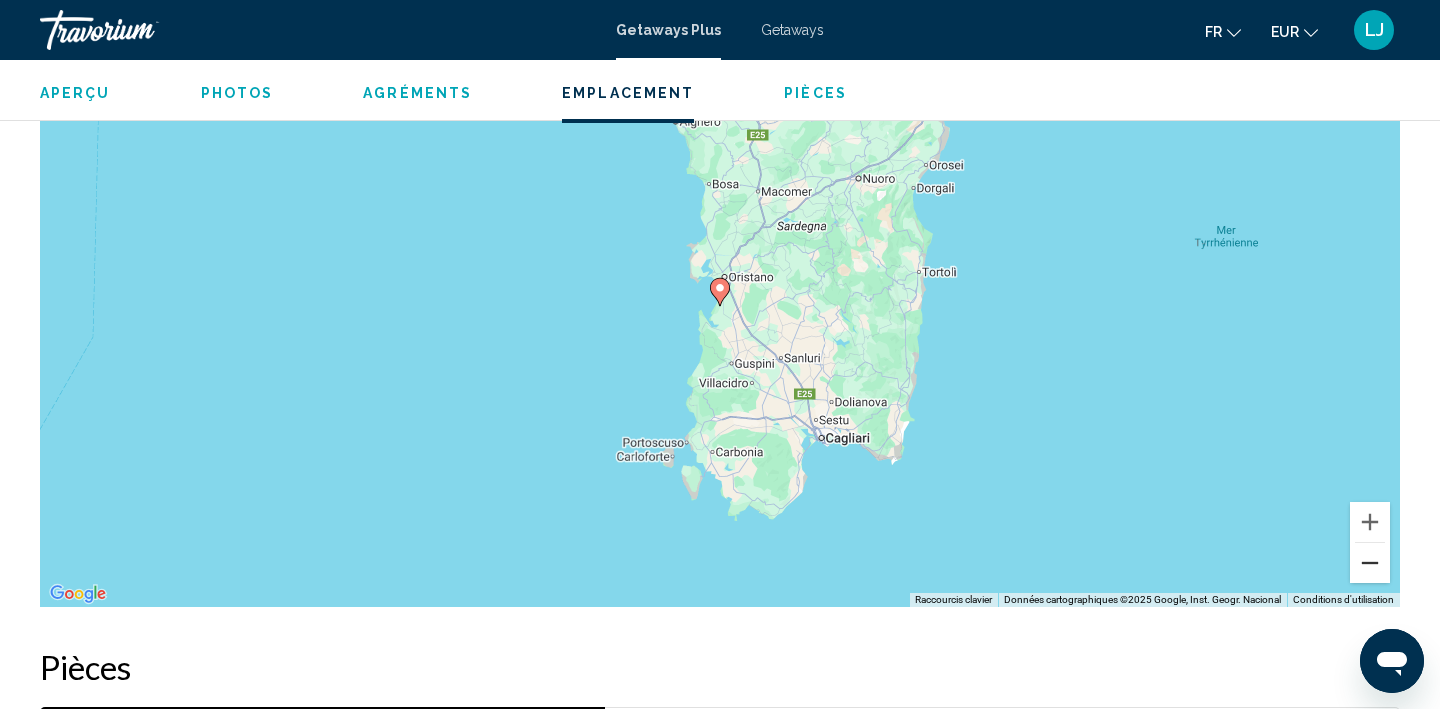click at bounding box center [1370, 563] 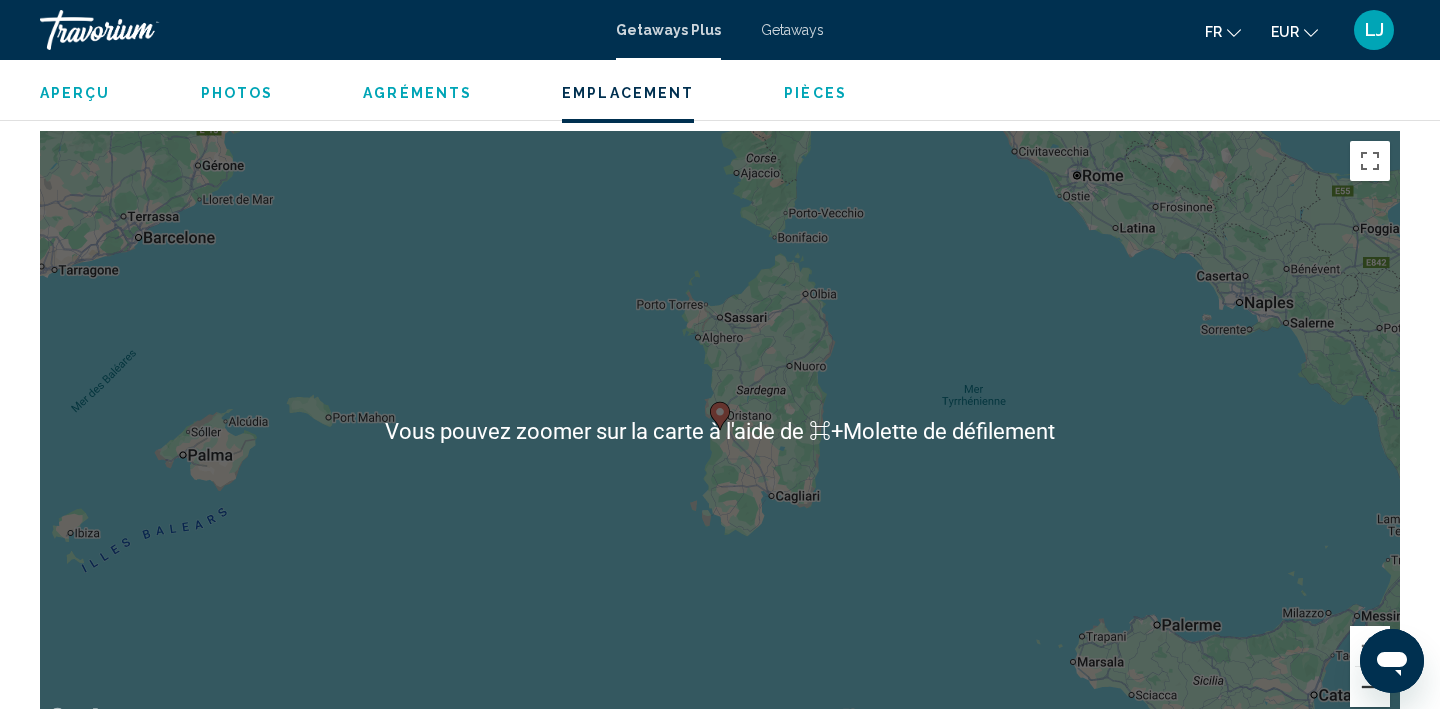 scroll, scrollTop: 2528, scrollLeft: 0, axis: vertical 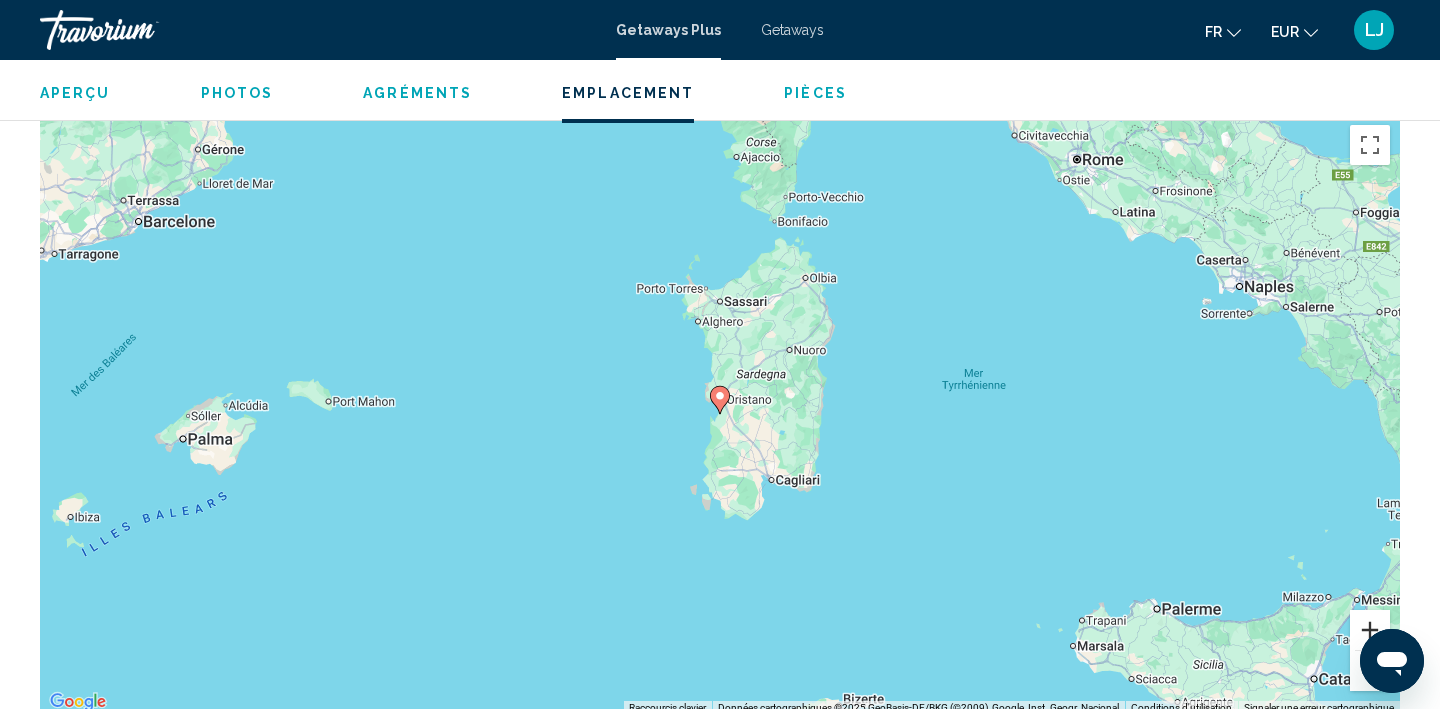 click at bounding box center [1370, 630] 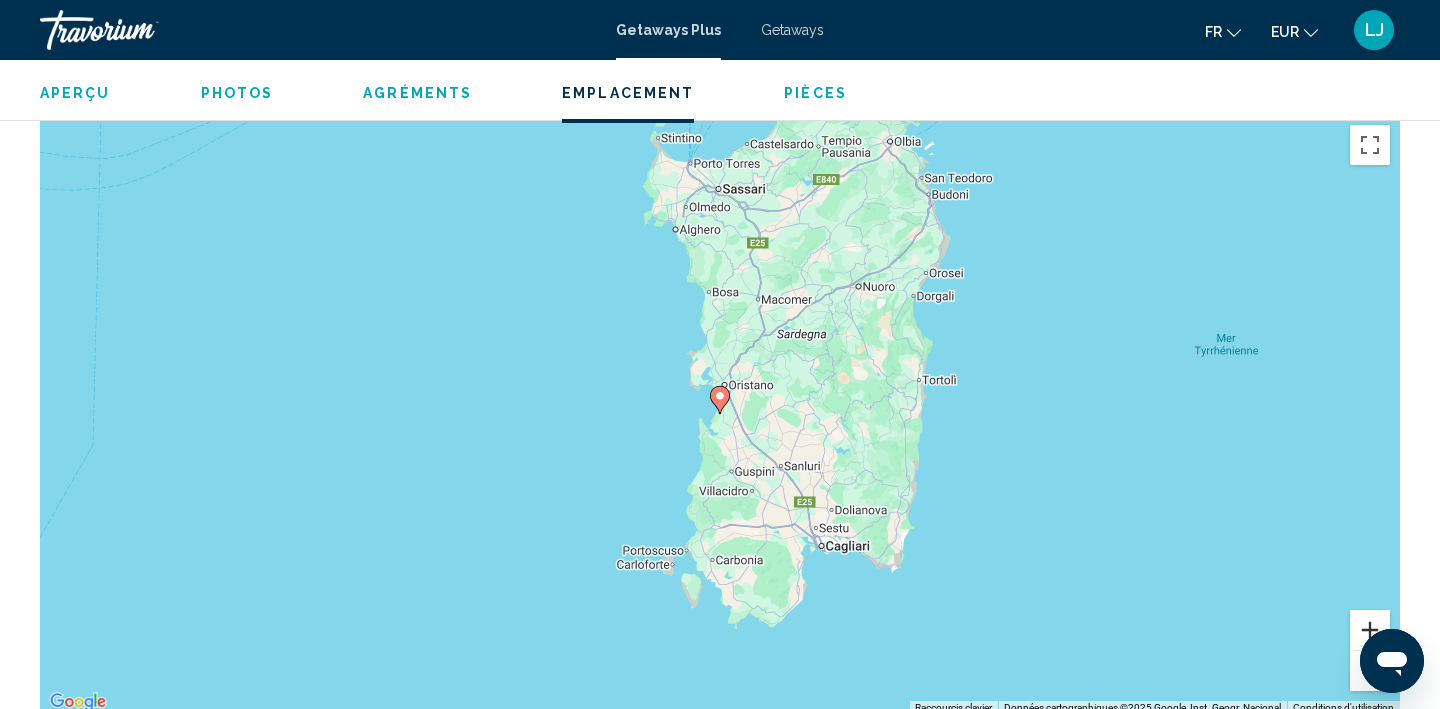 click at bounding box center [1370, 630] 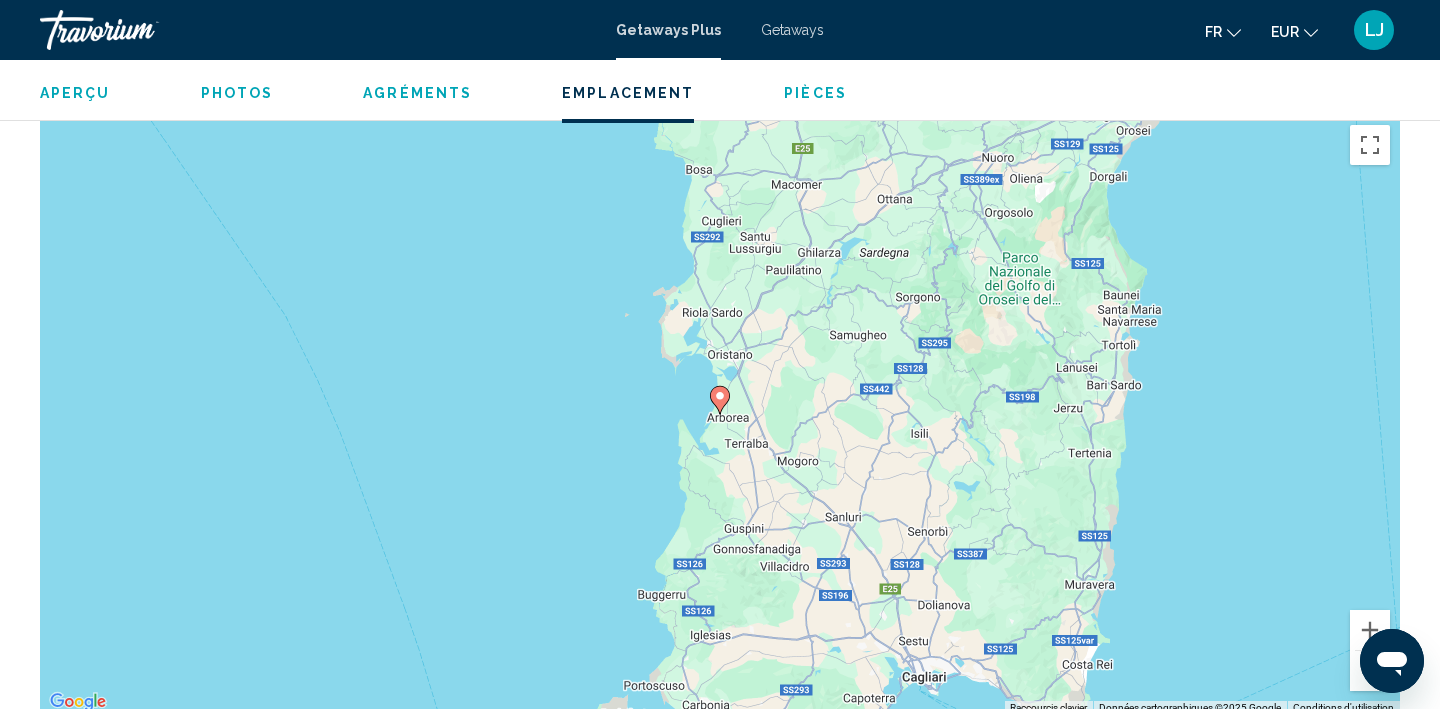 click at bounding box center (1370, 671) 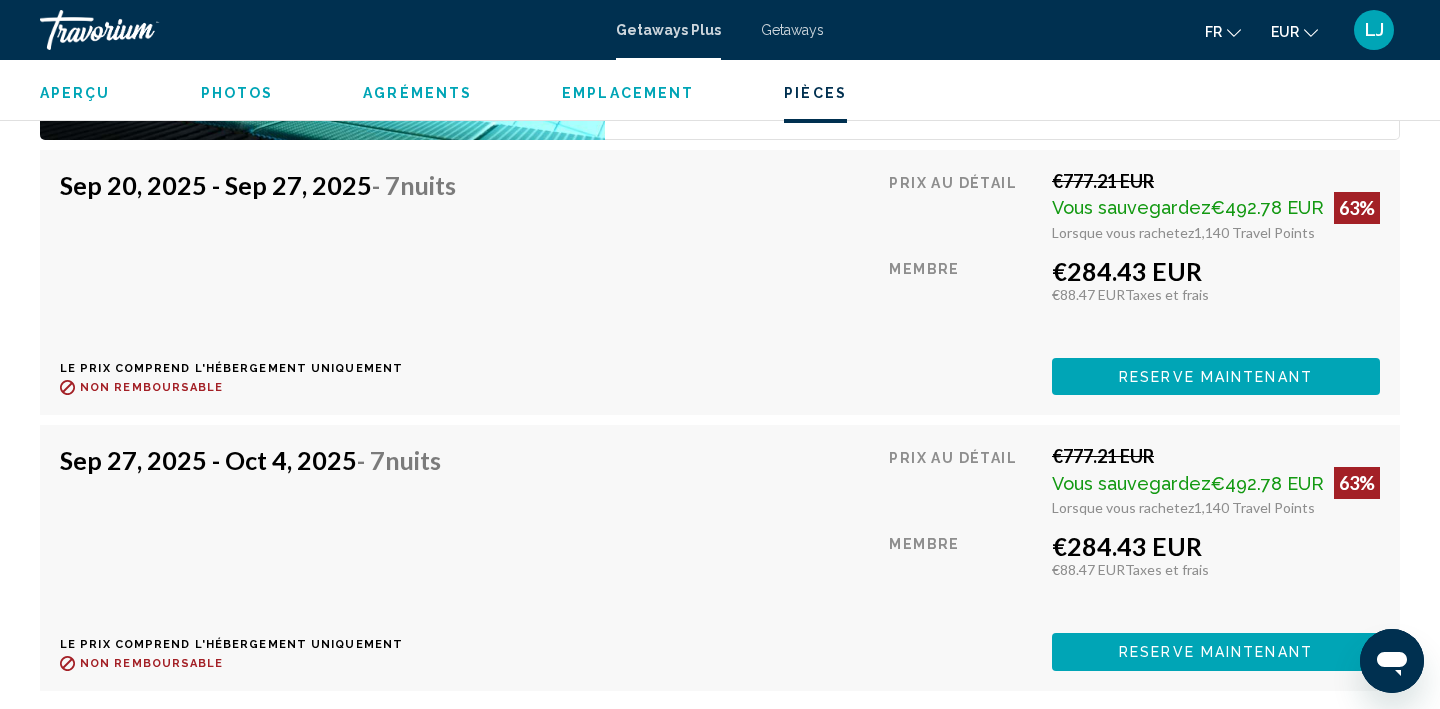 scroll, scrollTop: 3667, scrollLeft: 0, axis: vertical 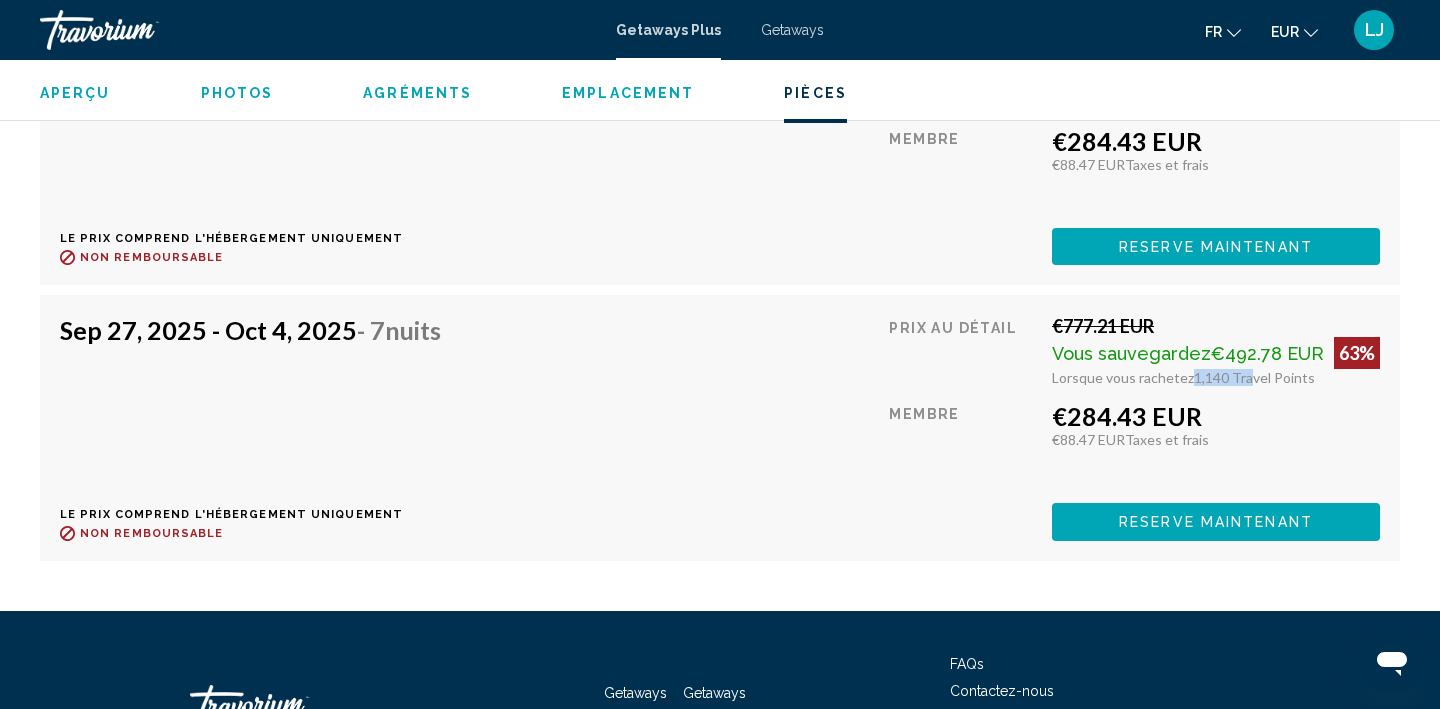 drag, startPoint x: 1194, startPoint y: 352, endPoint x: 1245, endPoint y: 349, distance: 51.088158 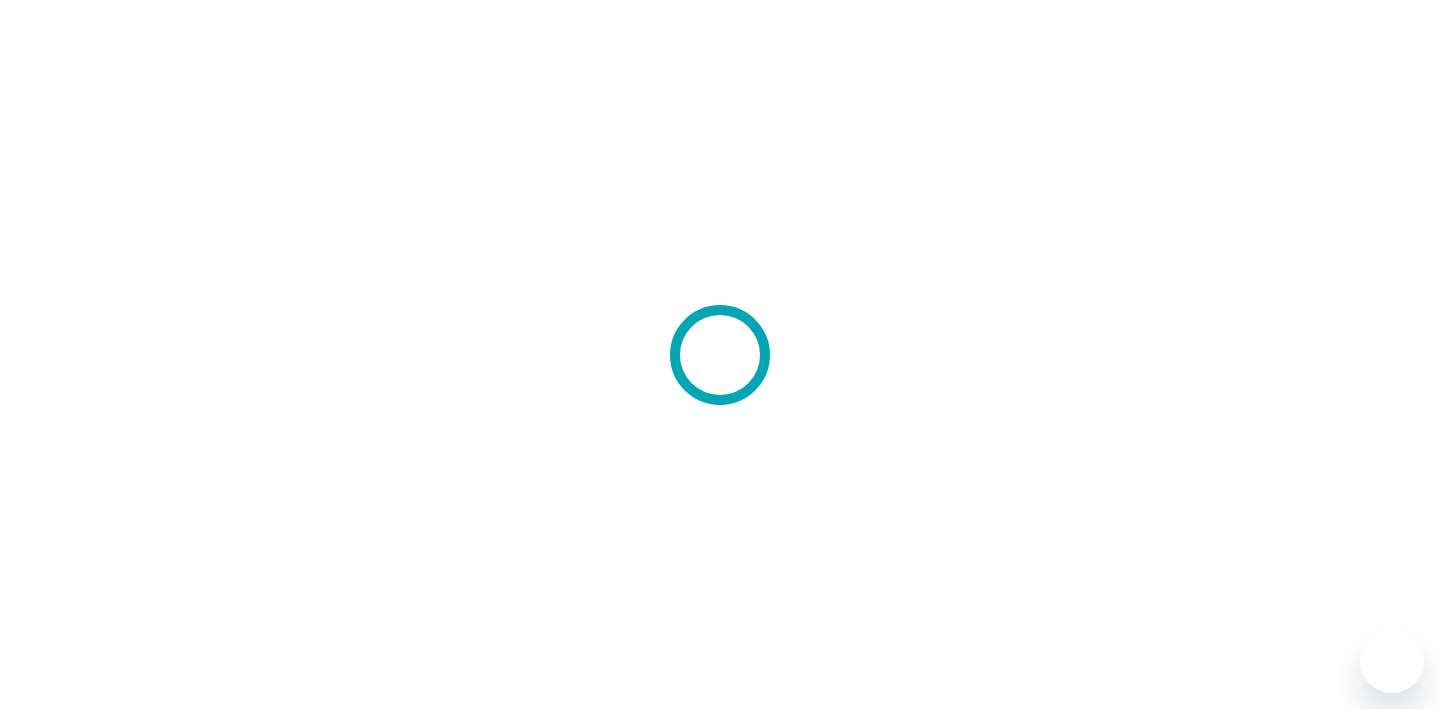 scroll, scrollTop: 0, scrollLeft: 0, axis: both 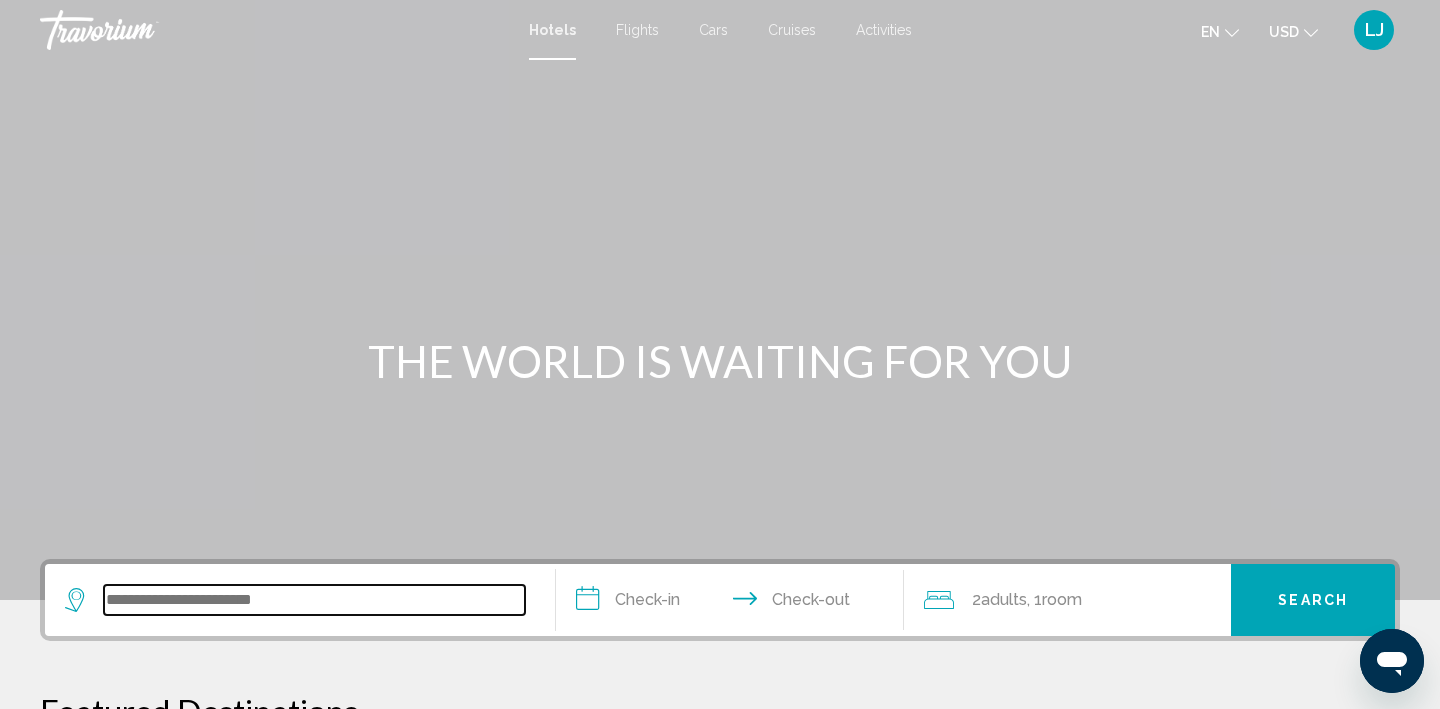 click at bounding box center (314, 600) 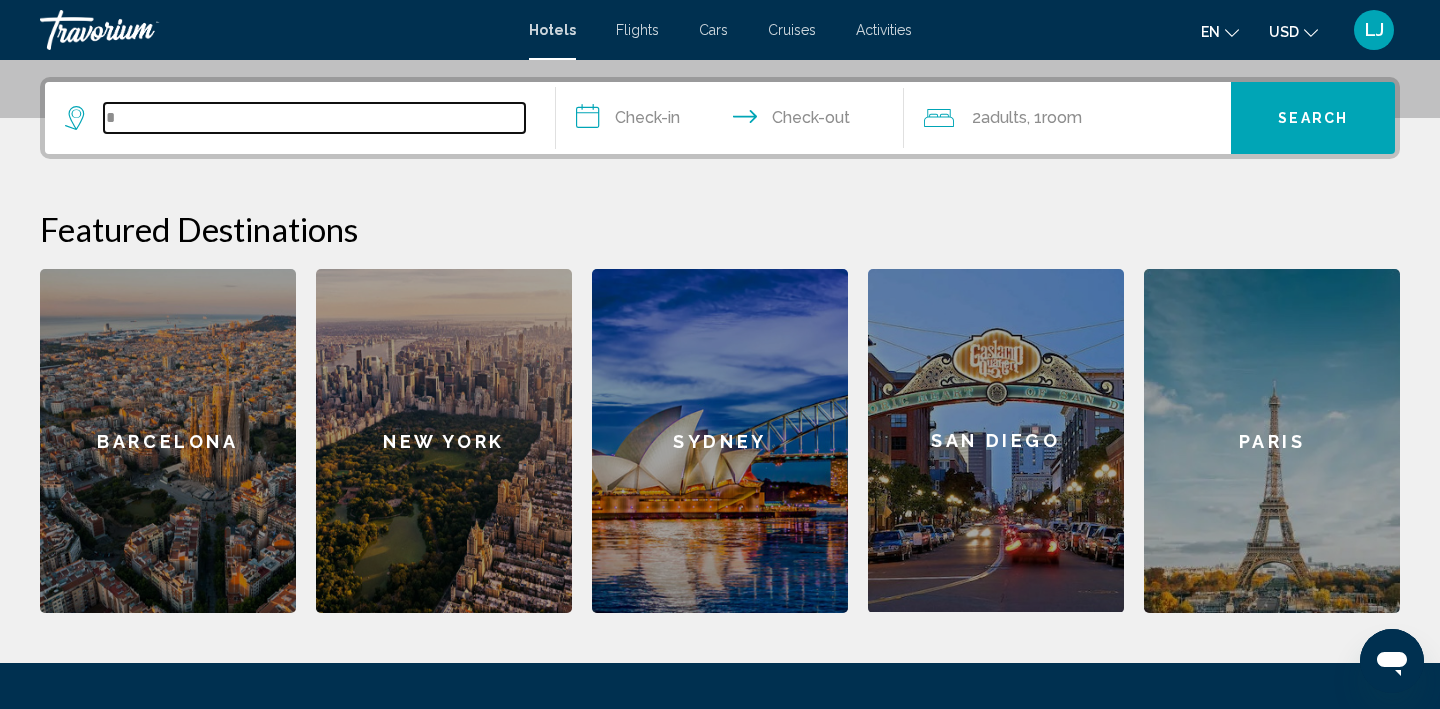 scroll, scrollTop: 494, scrollLeft: 0, axis: vertical 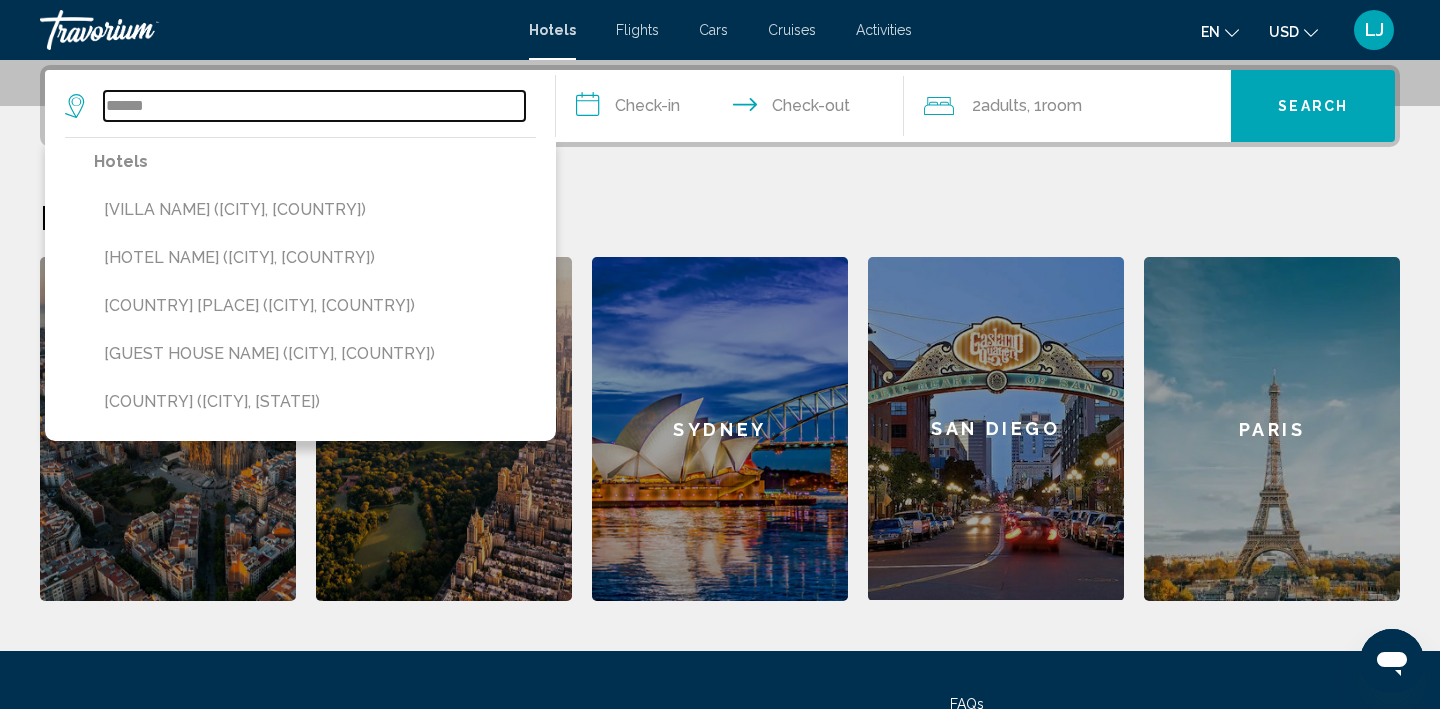 click on "******" at bounding box center [314, 106] 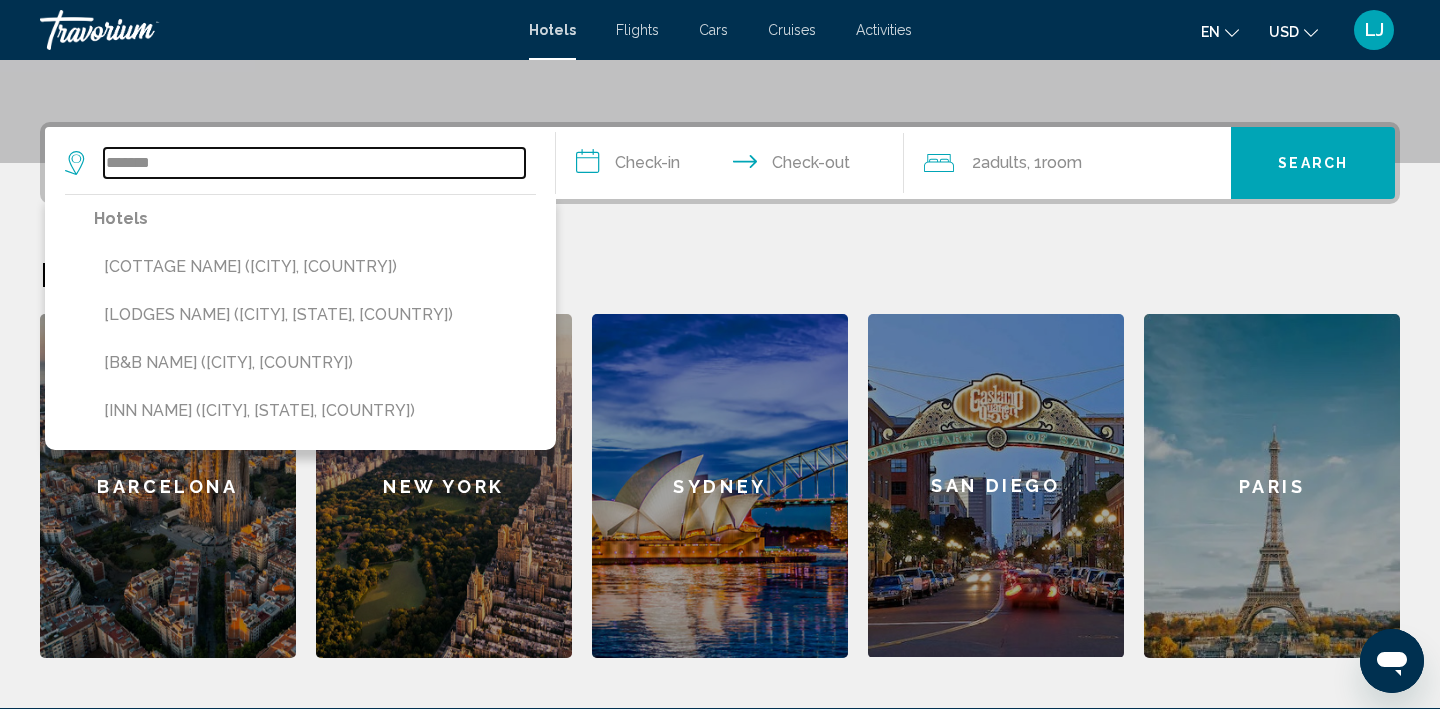 scroll, scrollTop: 431, scrollLeft: 0, axis: vertical 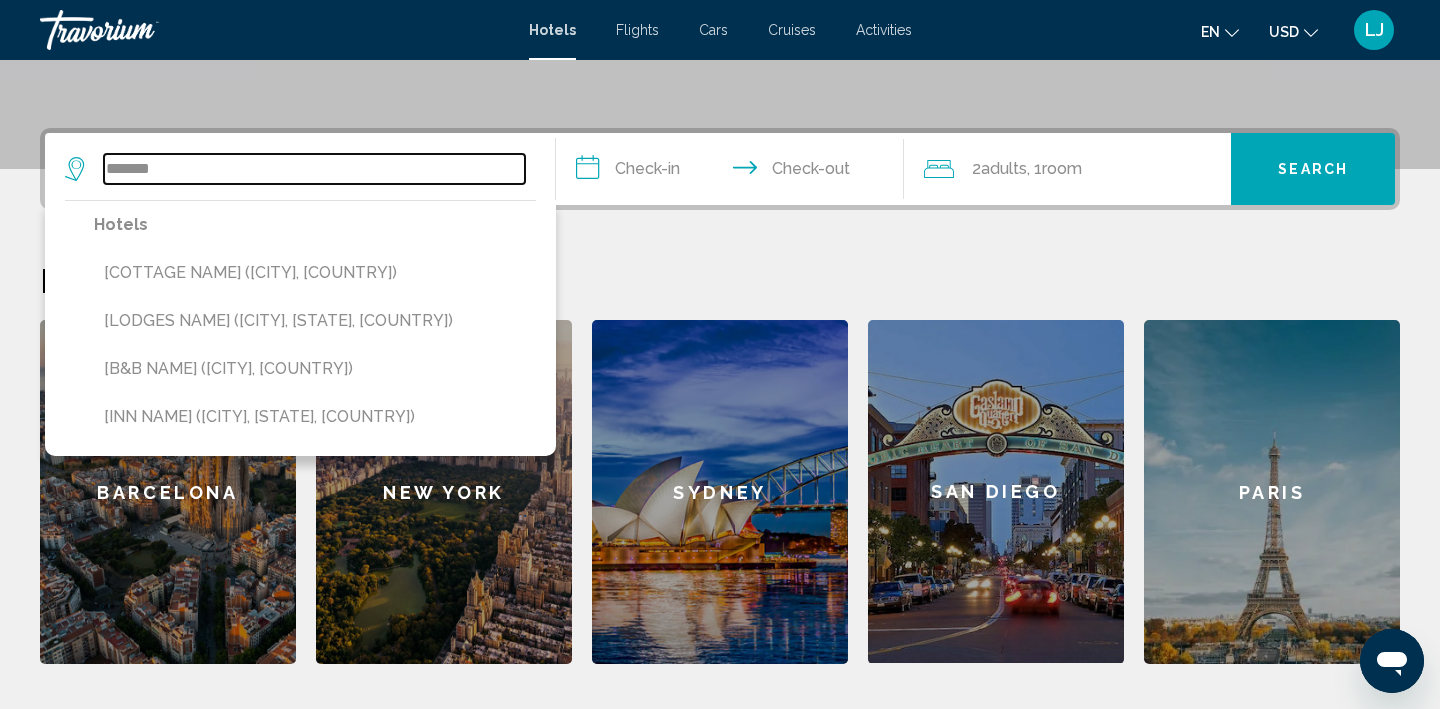 click on "*******" at bounding box center (314, 169) 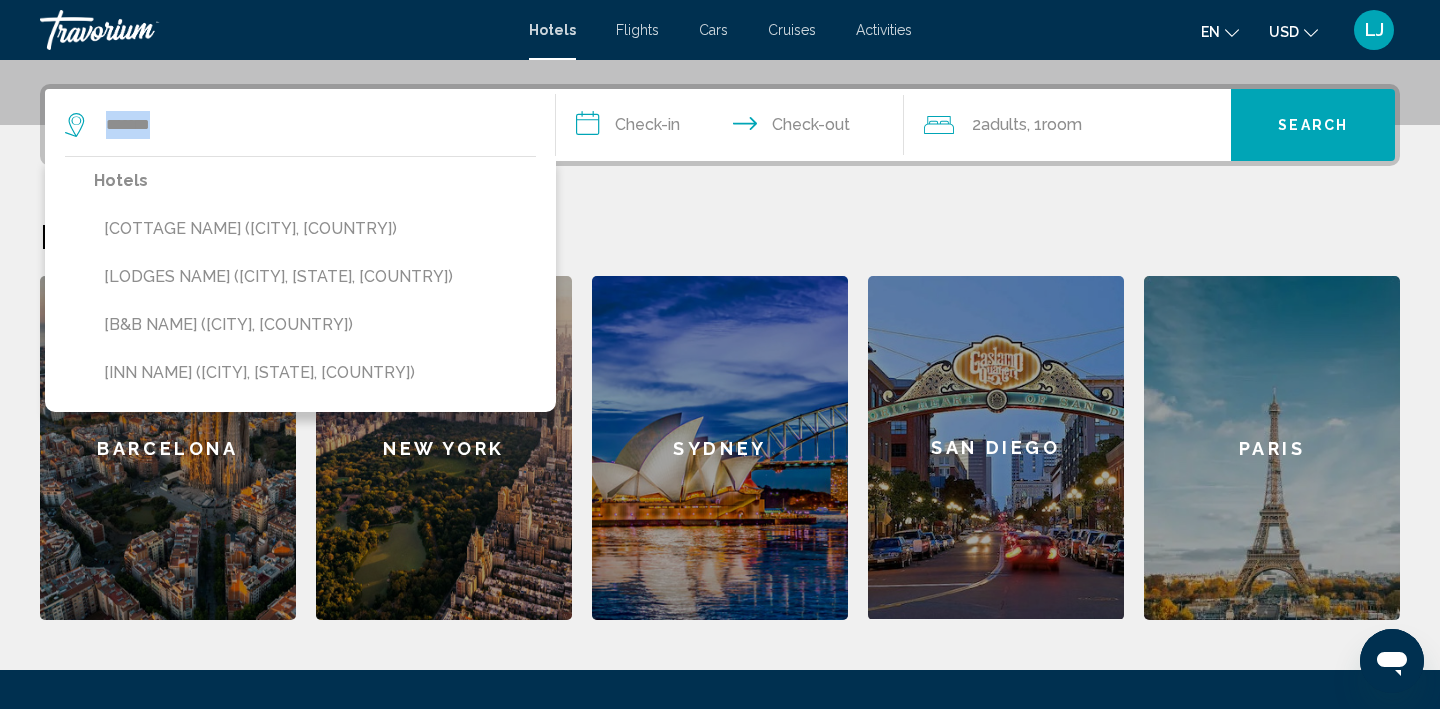 click on "******* Hotels  [COTTAGE NAME] ([CITY], [COUNTRY])   [LODGES NAME] ([CITY], [COUNTRY])   [B&B NAME] ([CITY], [COUNTRY])   [INN NAME] ([CITY], [COUNTRY])" at bounding box center [300, 125] 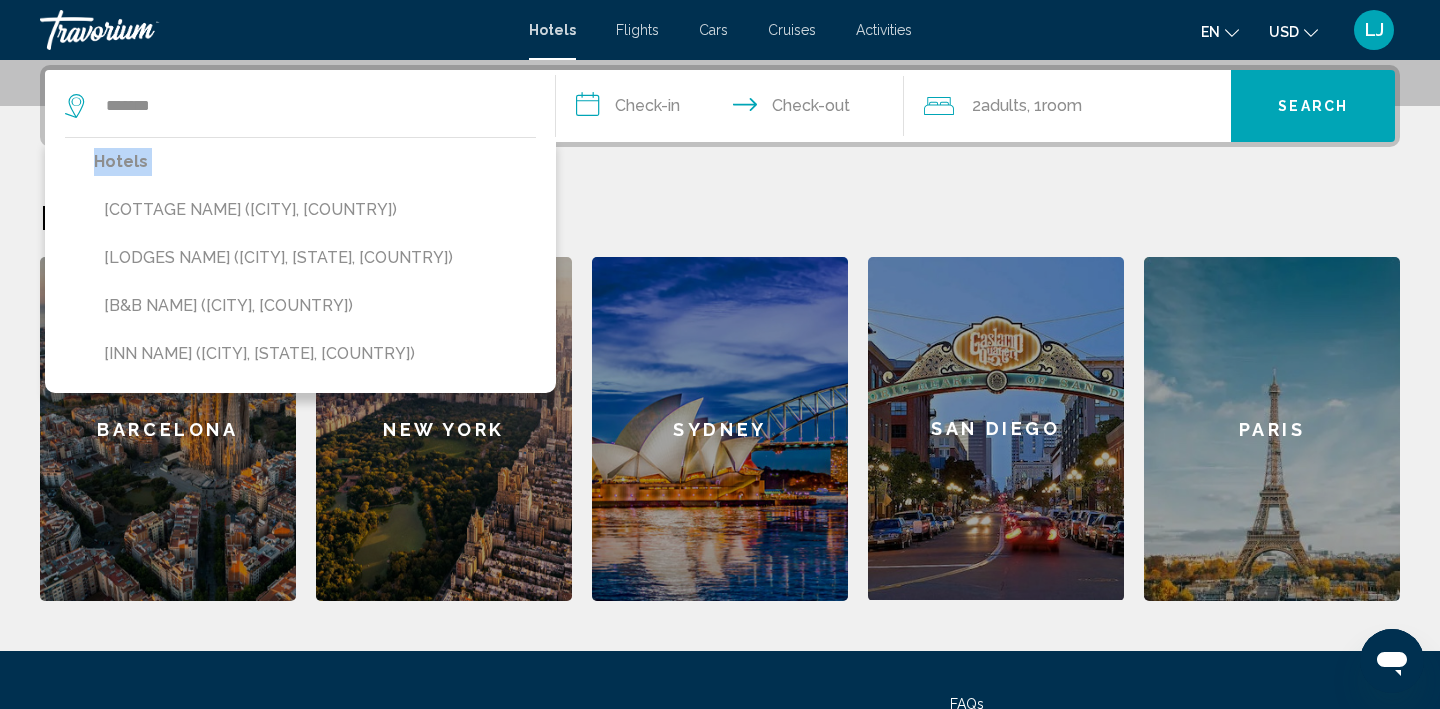 click on "Hotels" at bounding box center (315, 162) 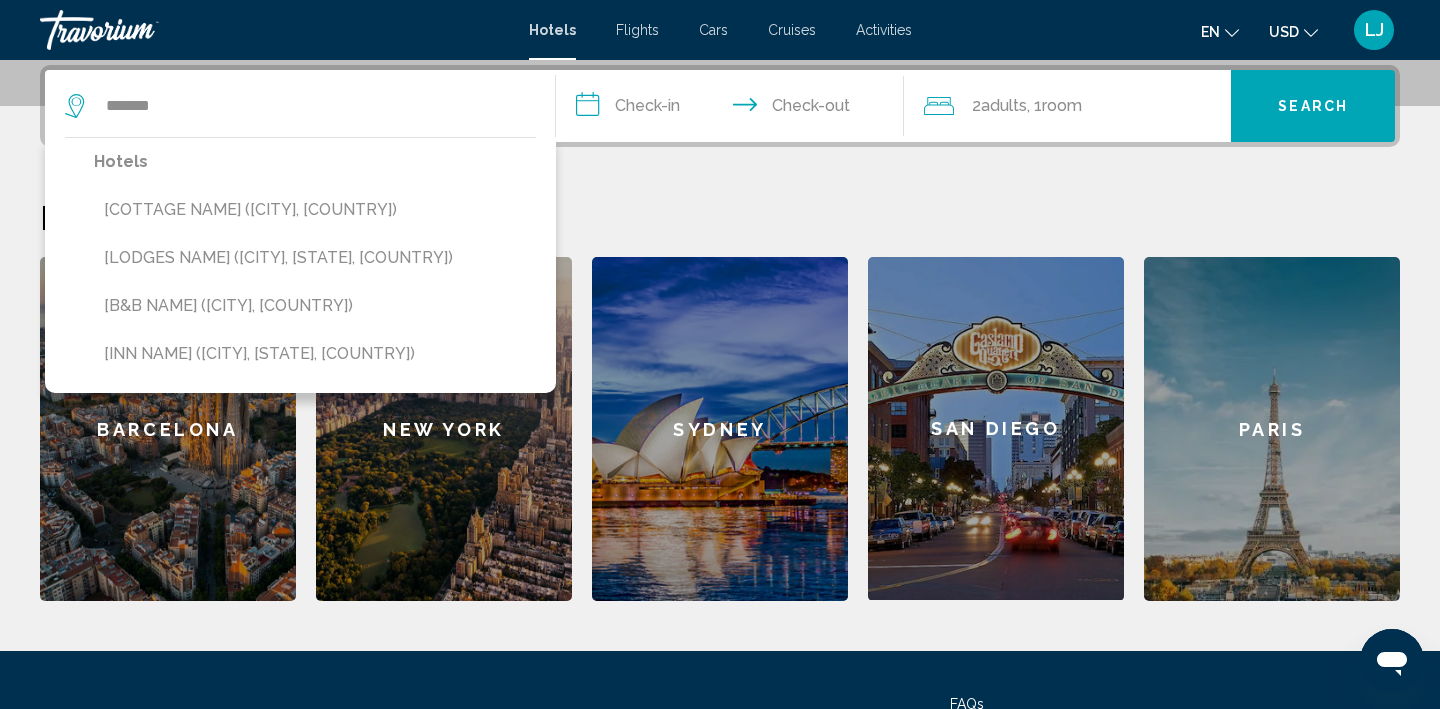 click on "******* Hotels  [COTTAGE NAME] ([CITY], [COUNTRY])   [LODGES NAME] ([CITY], [COUNTRY])   [B&B NAME] ([CITY], [COUNTRY])   [INN NAME] ([CITY], [COUNTRY])" at bounding box center [300, 106] 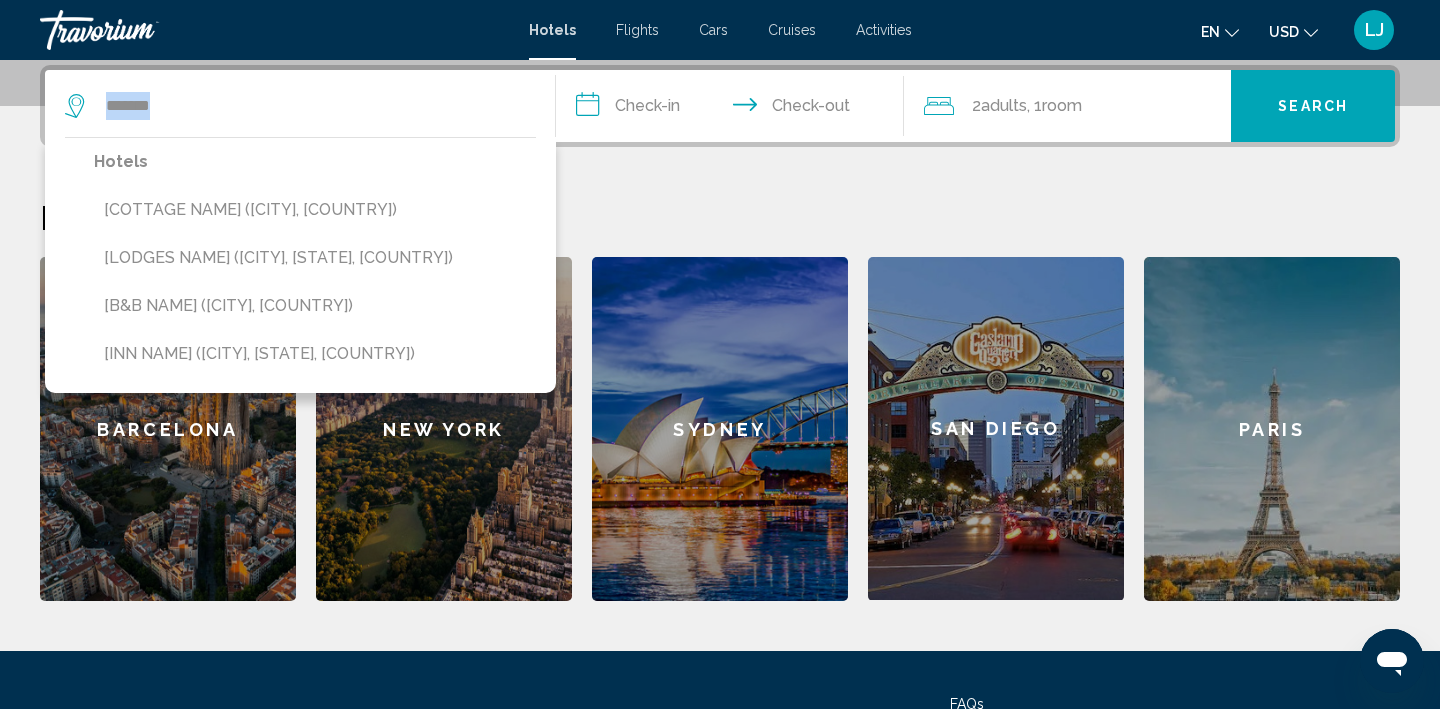 click on "******* Hotels  [COTTAGE NAME] ([CITY], [COUNTRY])   [LODGES NAME] ([CITY], [COUNTRY])   [B&B NAME] ([CITY], [COUNTRY])   [INN NAME] ([CITY], [COUNTRY])" at bounding box center (300, 106) 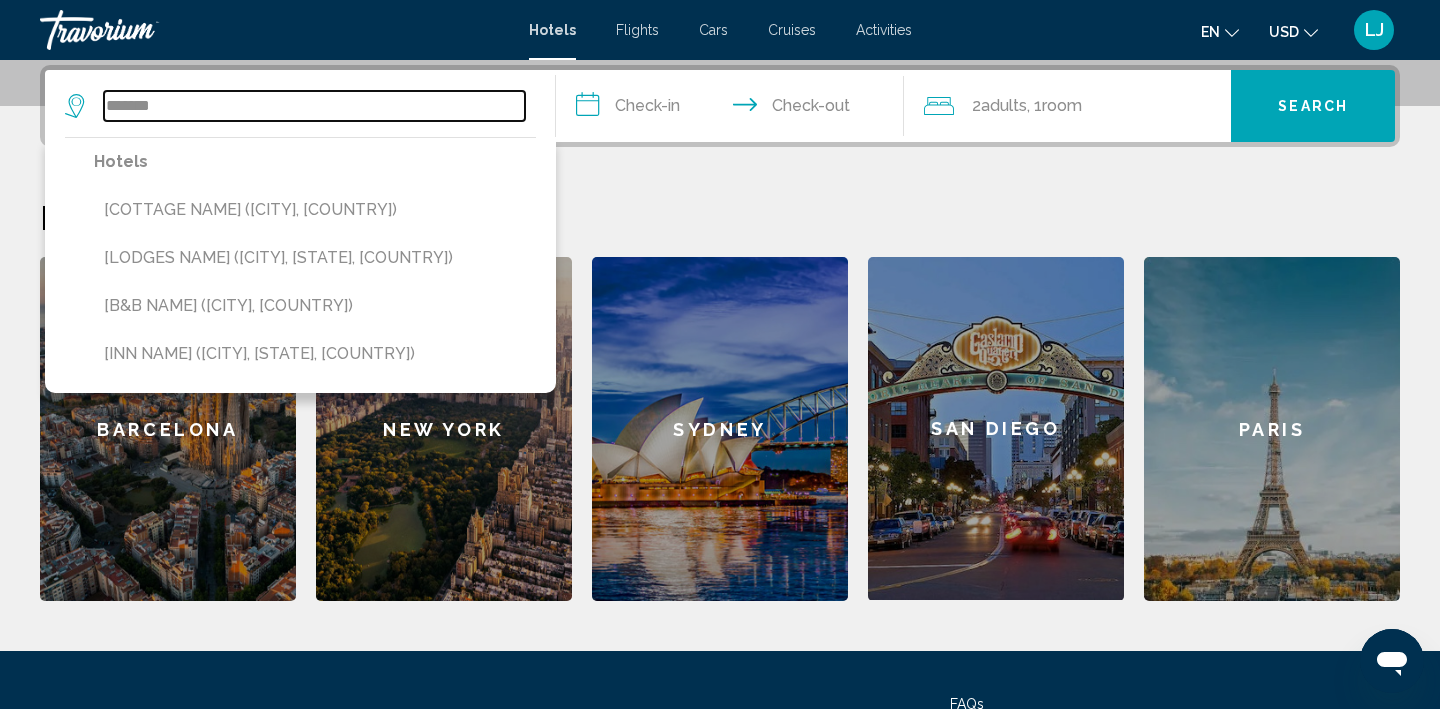 click on "*******" at bounding box center [314, 106] 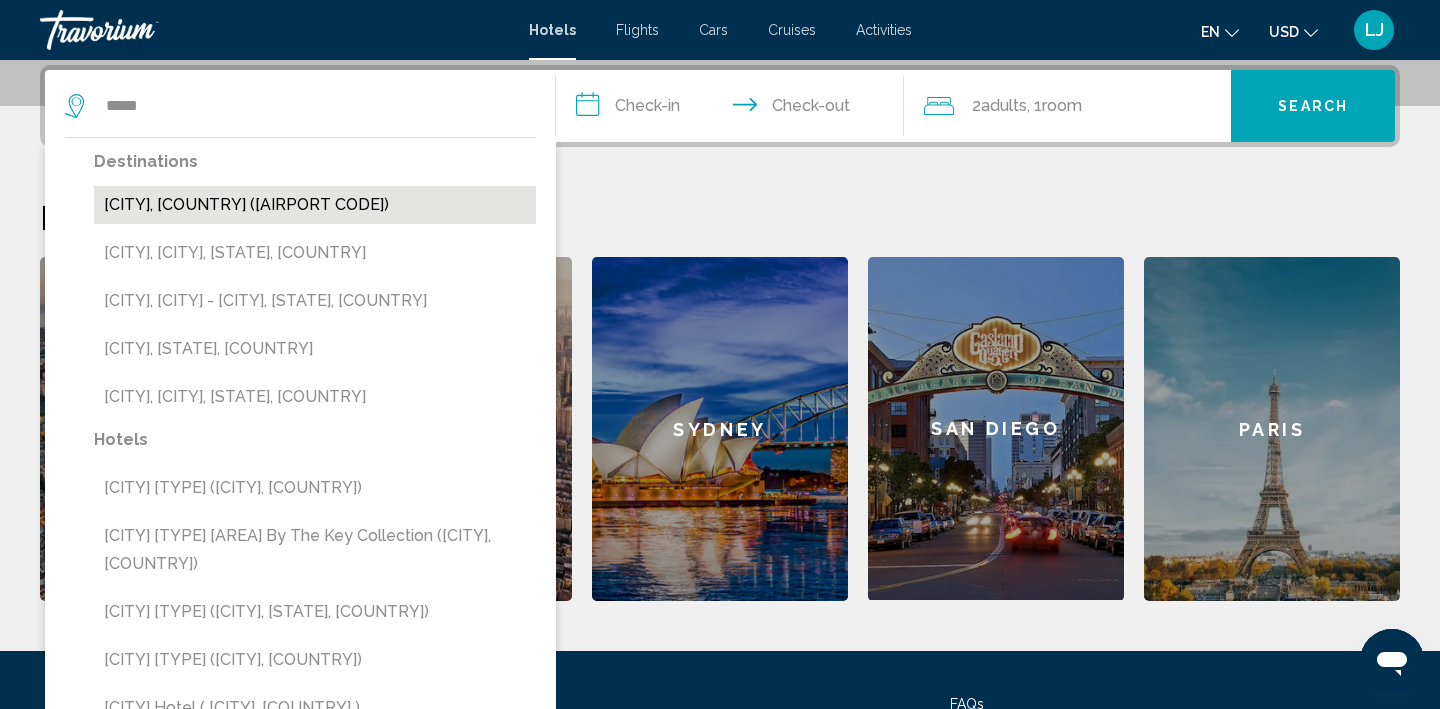 click on "[CITY], [COUNTRY] ([AIRPORT CODE])" at bounding box center [315, 205] 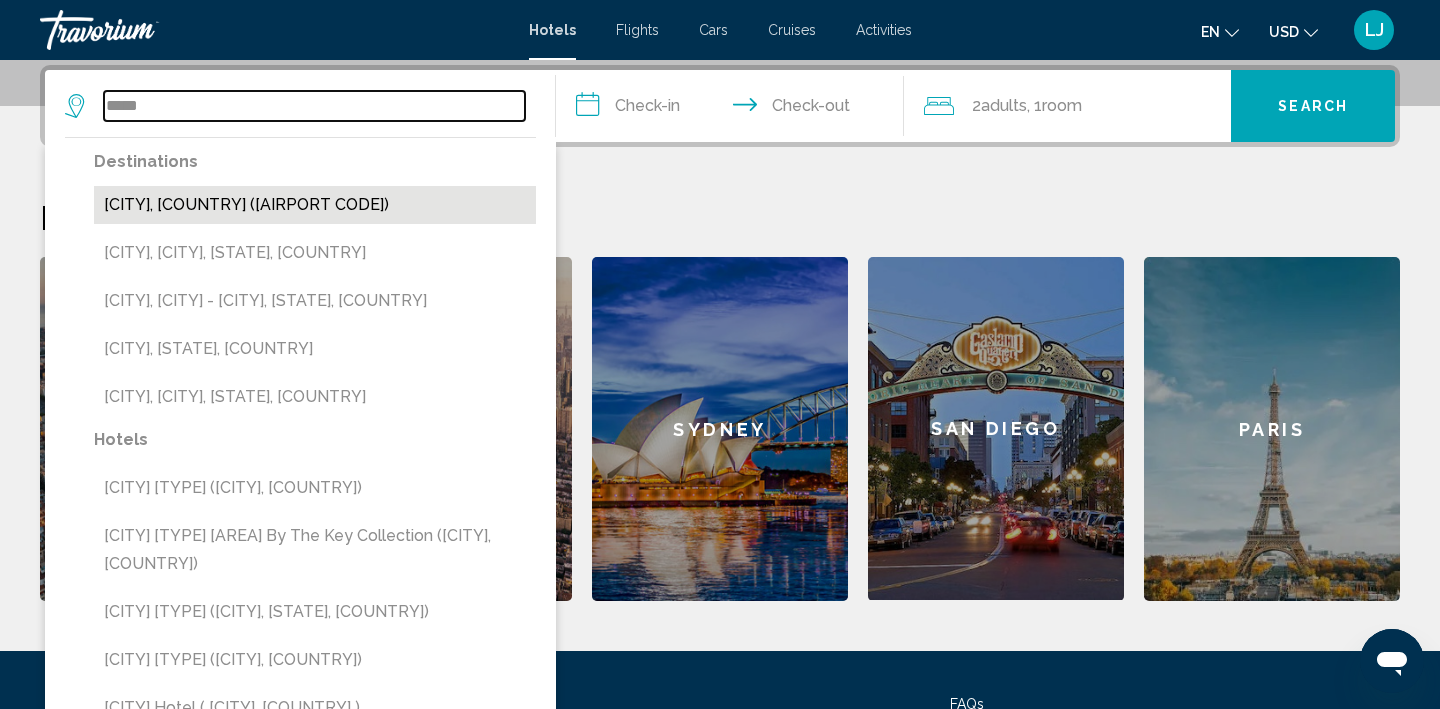 type on "**********" 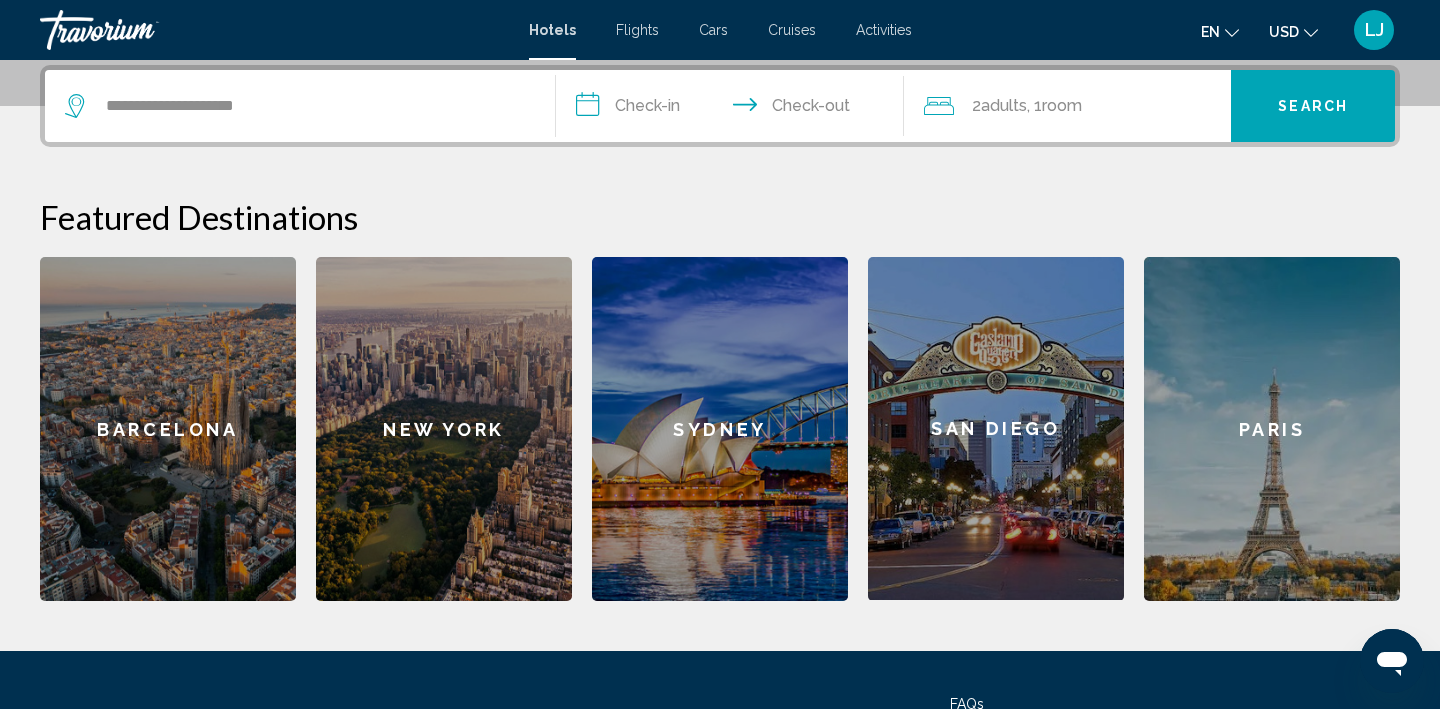 click on "**********" at bounding box center (734, 109) 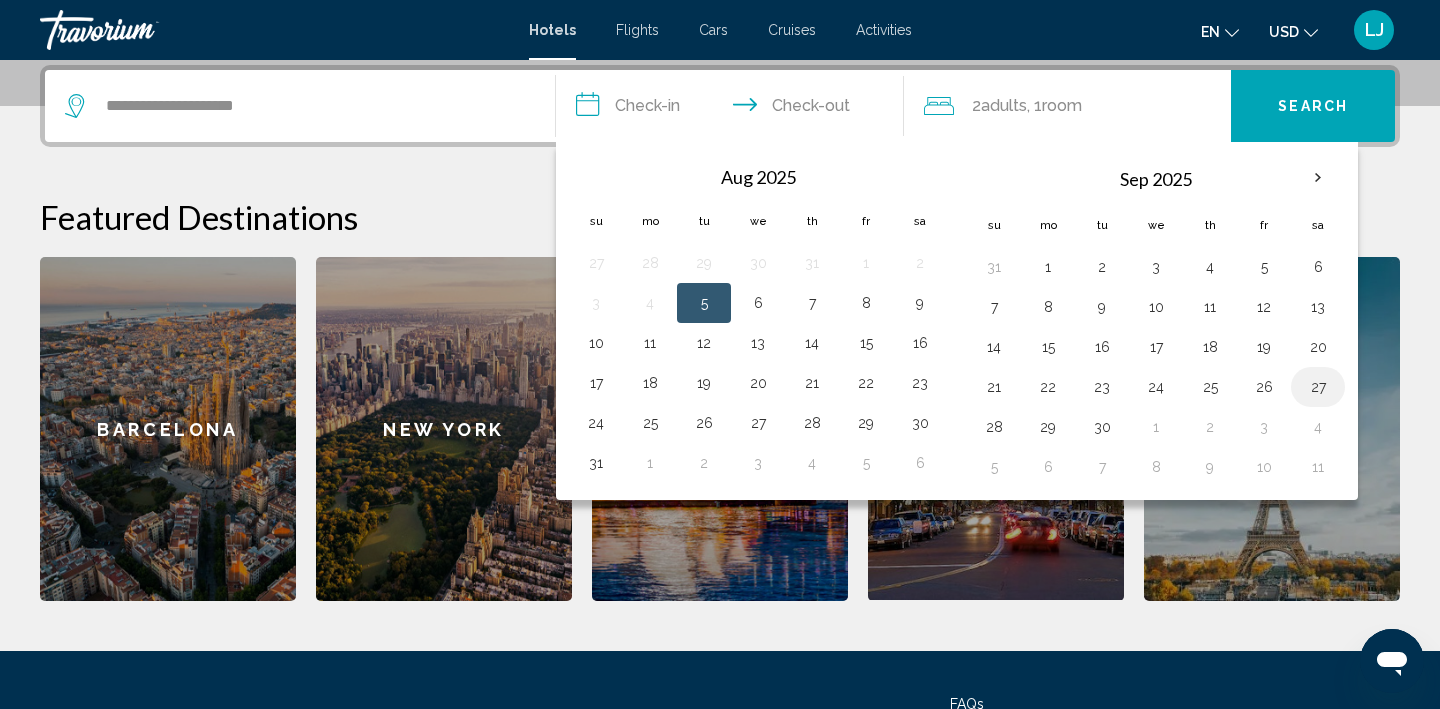 click on "27" at bounding box center (1318, 387) 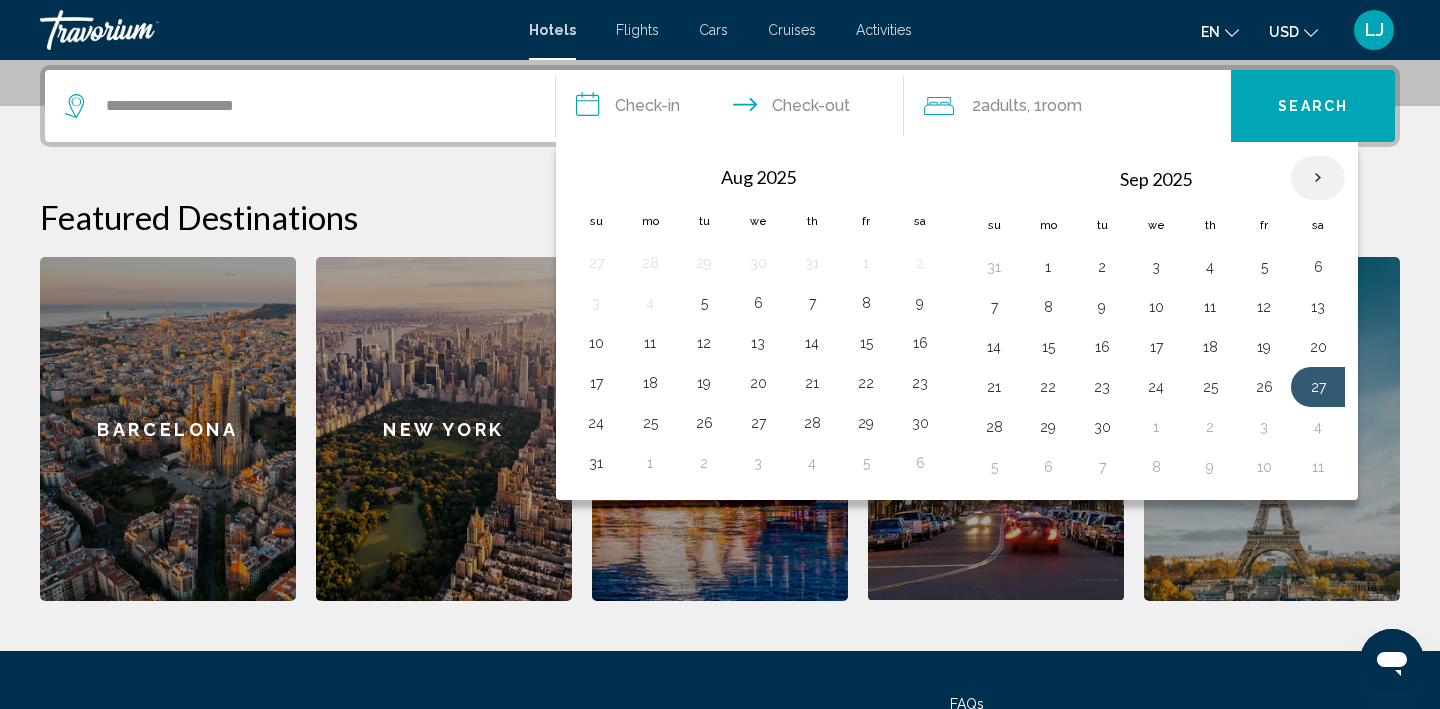click at bounding box center [1318, 178] 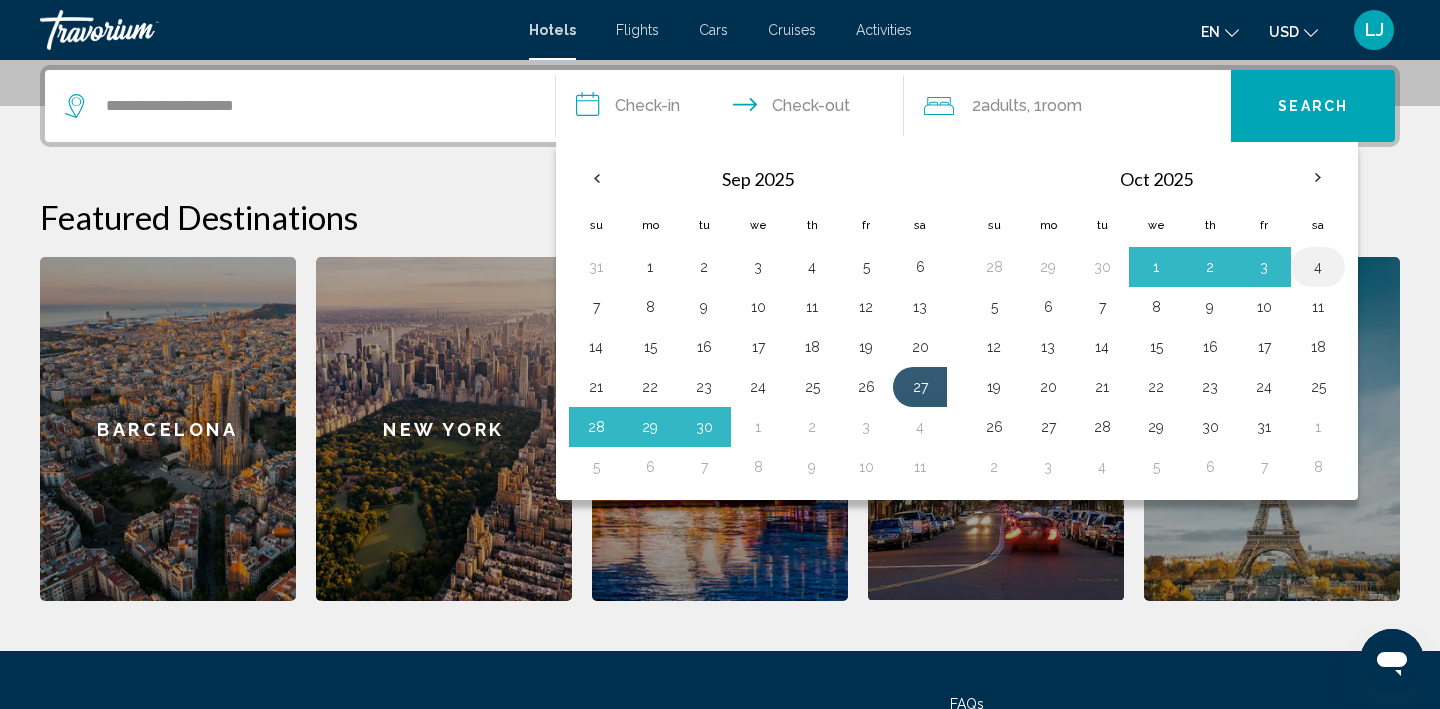 click on "4" at bounding box center [1318, 267] 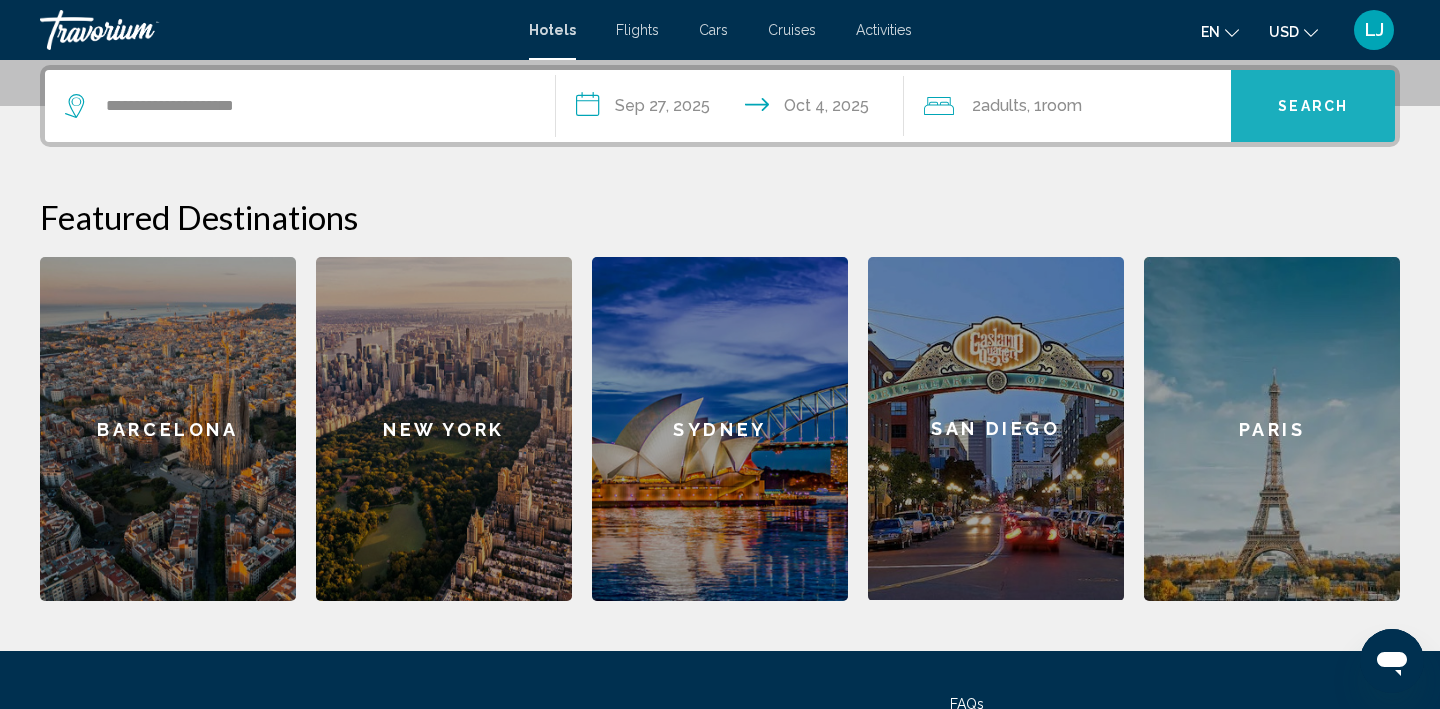 click on "Search" at bounding box center [1313, 107] 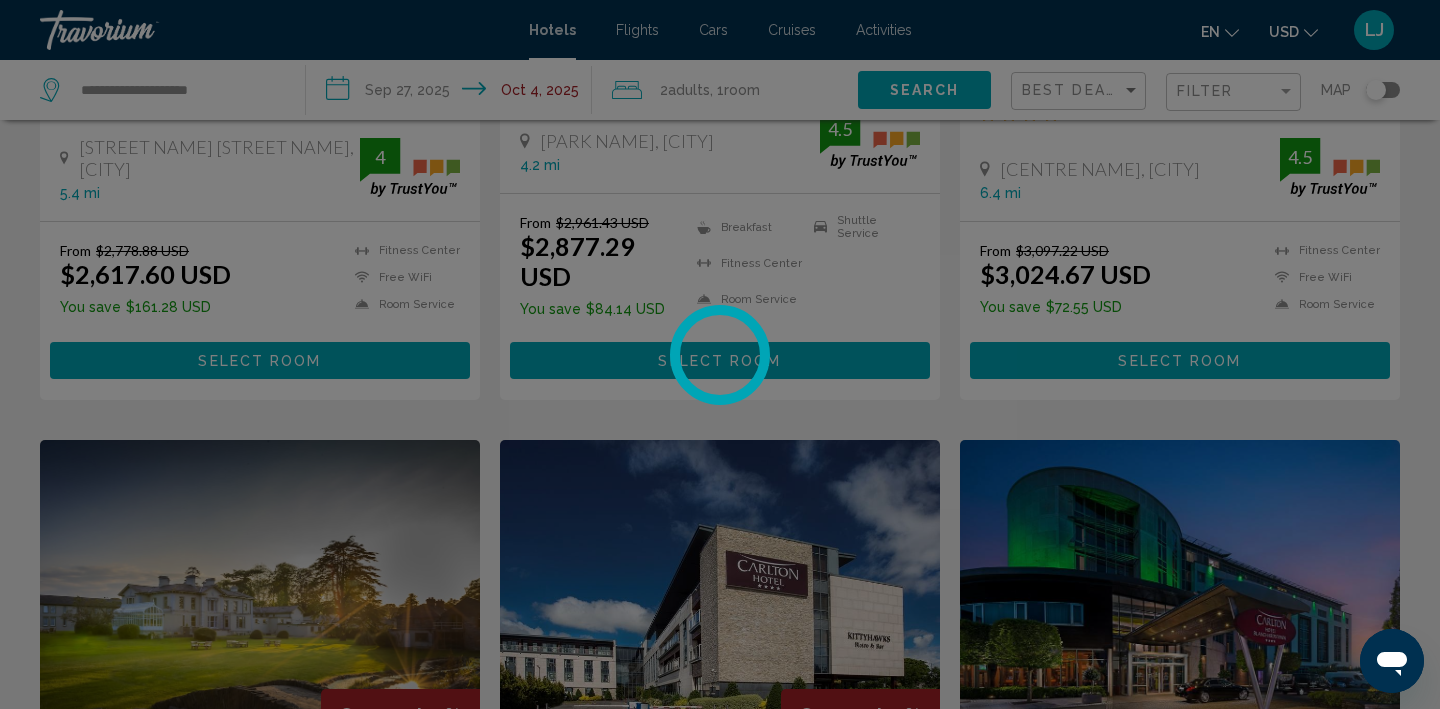 scroll, scrollTop: 0, scrollLeft: 0, axis: both 